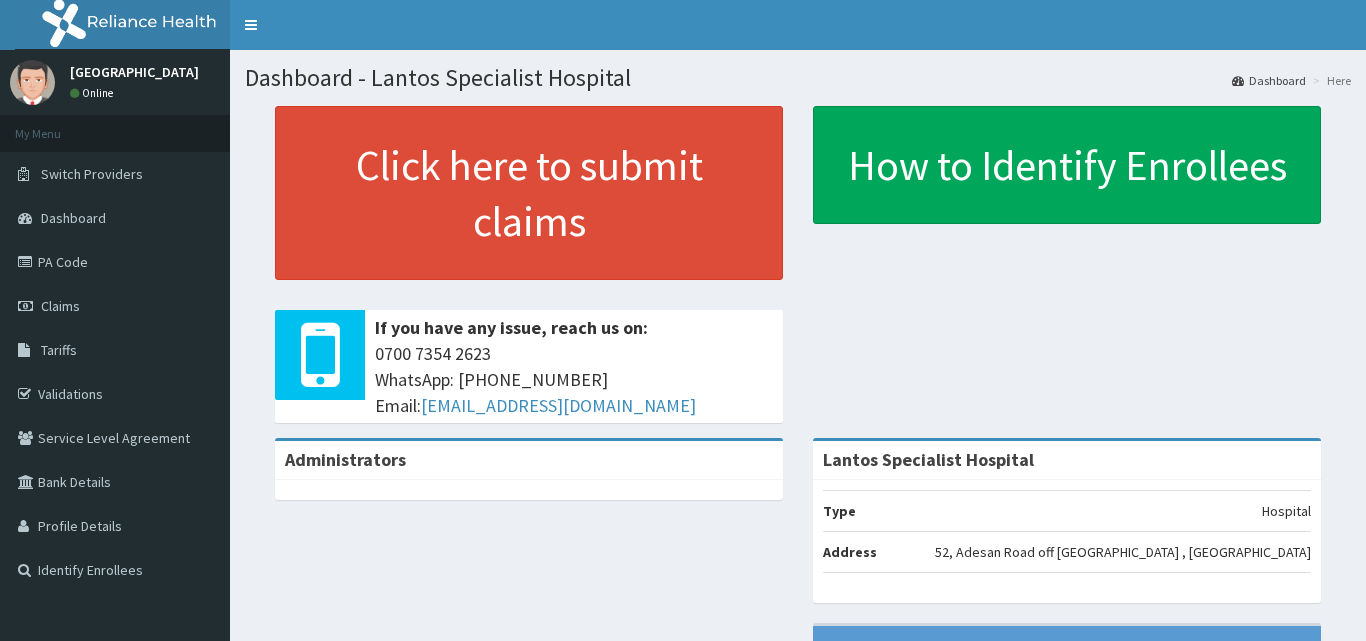scroll, scrollTop: 0, scrollLeft: 0, axis: both 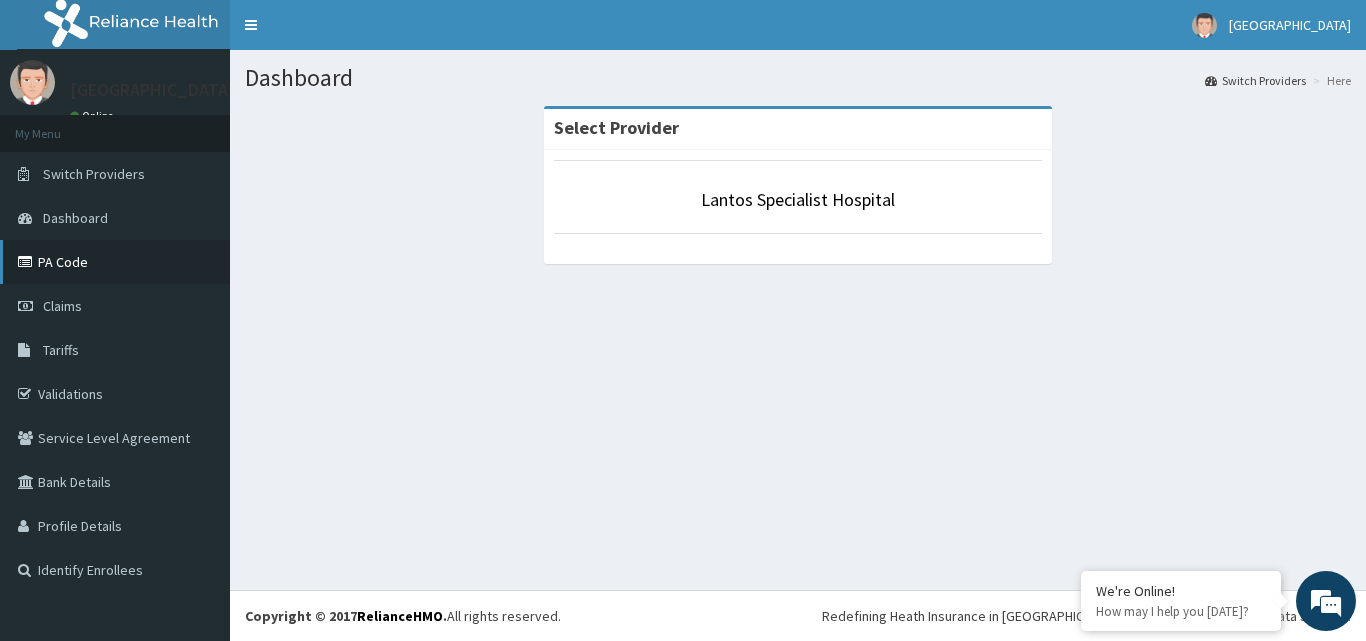 click on "PA Code" at bounding box center (115, 262) 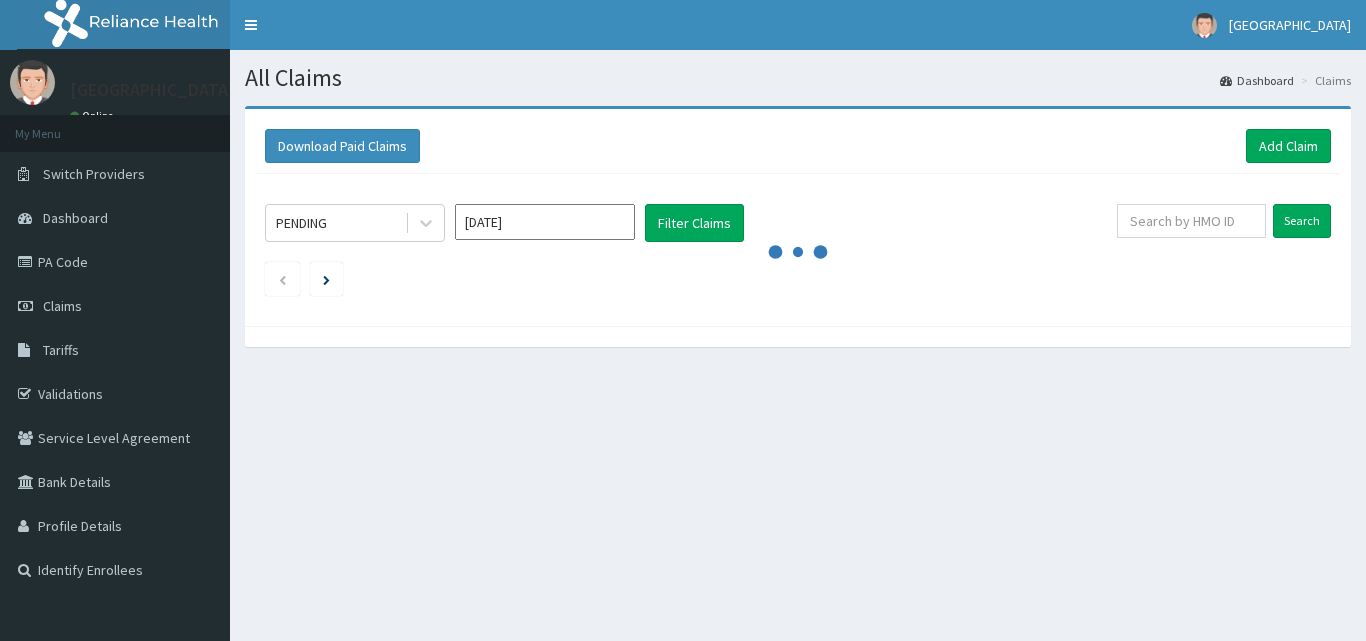 scroll, scrollTop: 0, scrollLeft: 0, axis: both 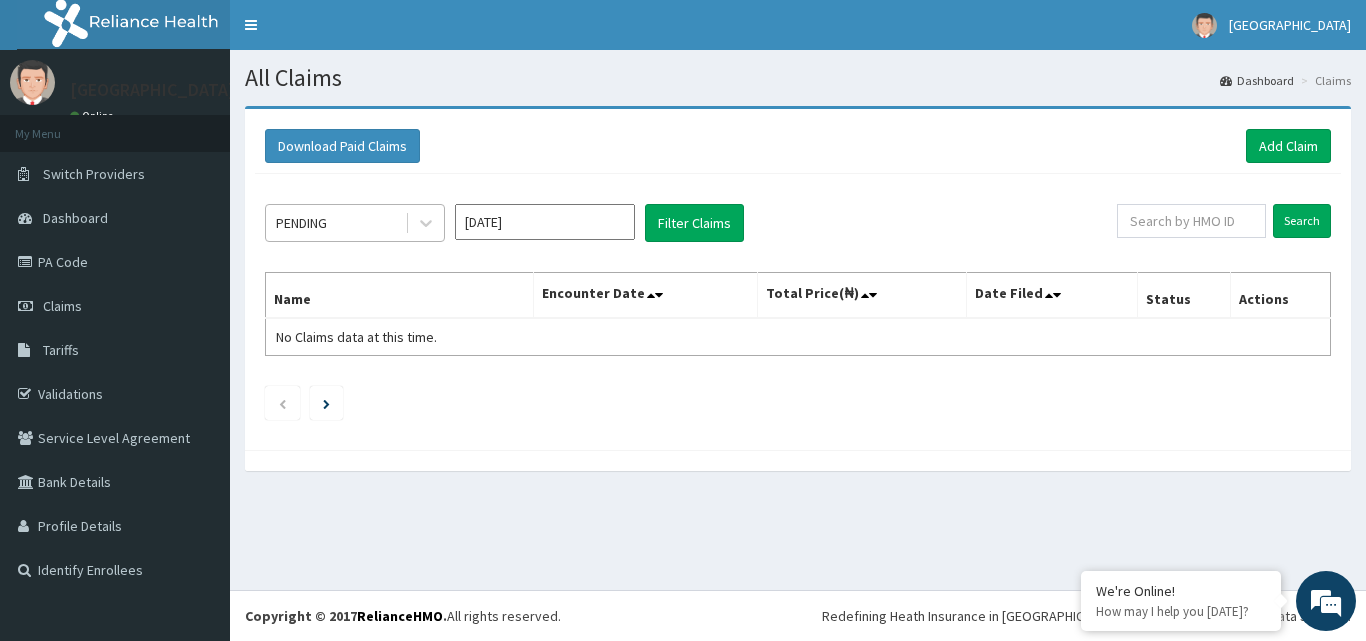 click on "PENDING" at bounding box center (335, 223) 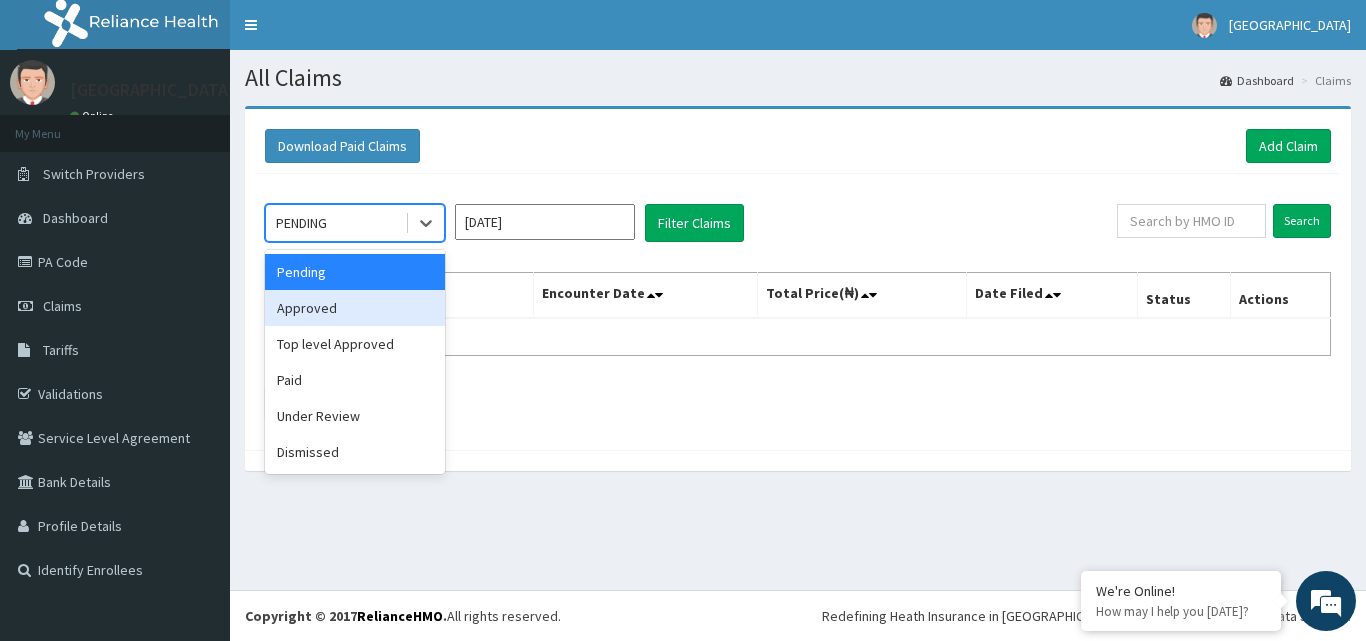 click on "Approved" at bounding box center [355, 308] 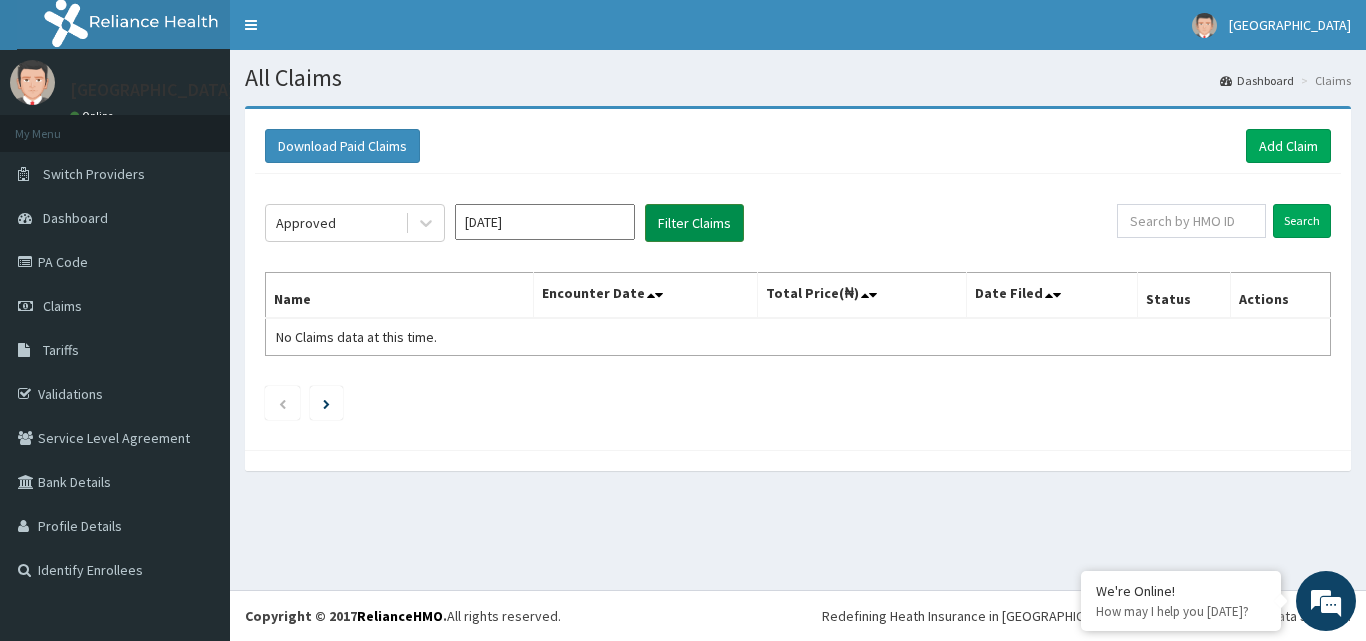 click on "Filter Claims" at bounding box center [694, 223] 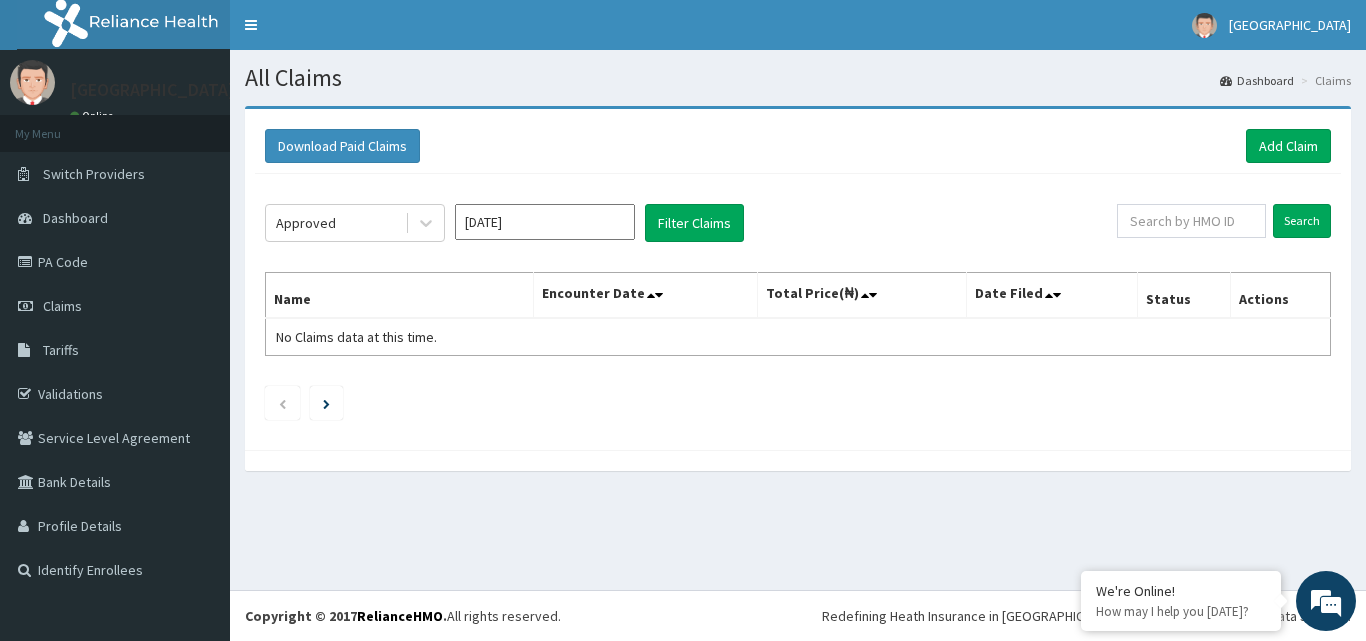 click on "Jul 2025" at bounding box center (545, 222) 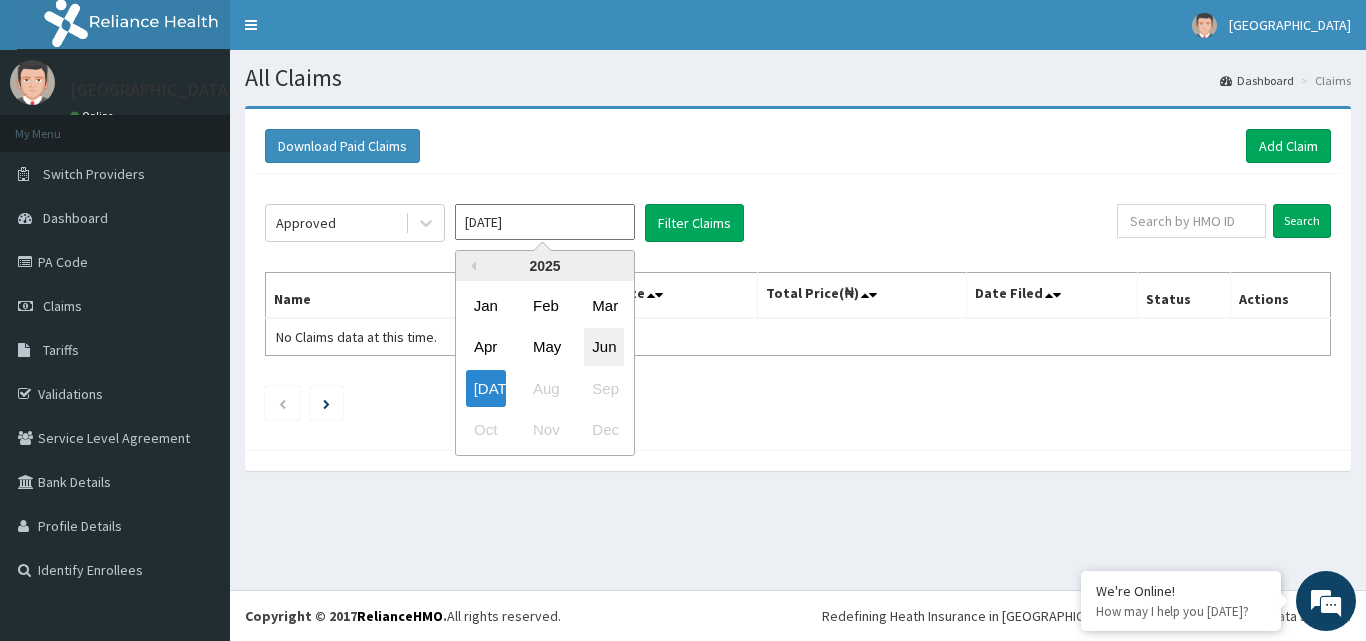 click on "Jun" at bounding box center (604, 347) 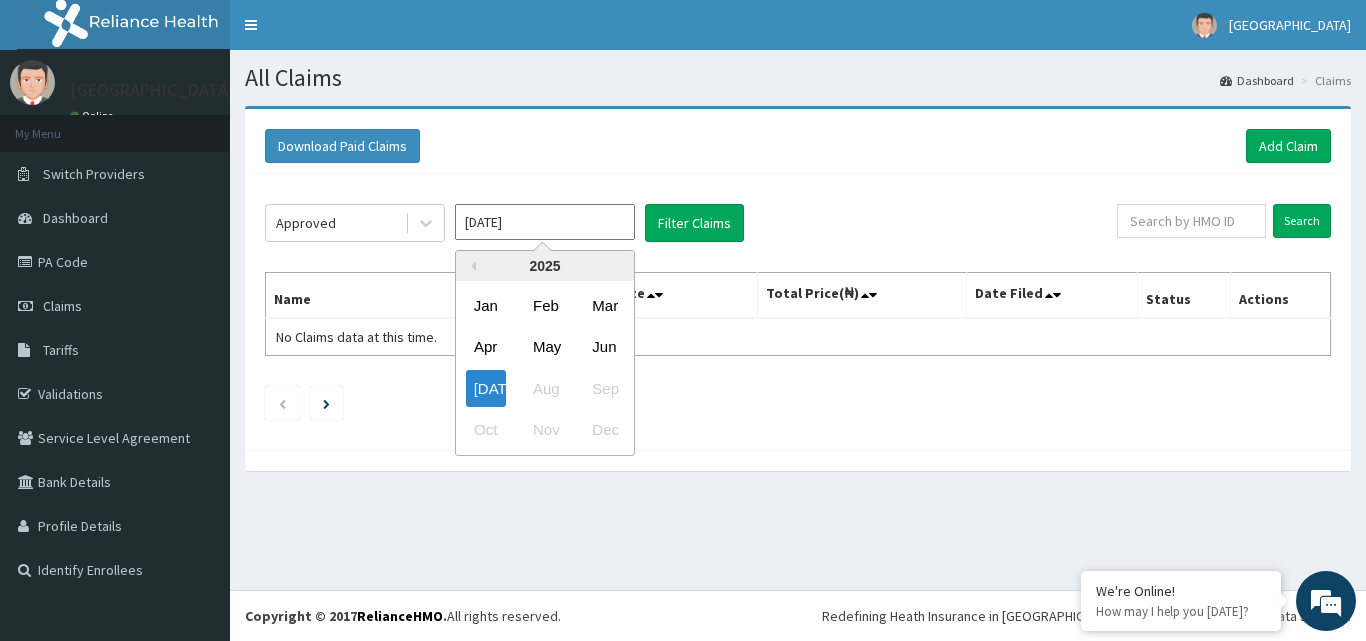 type on "Jun 2025" 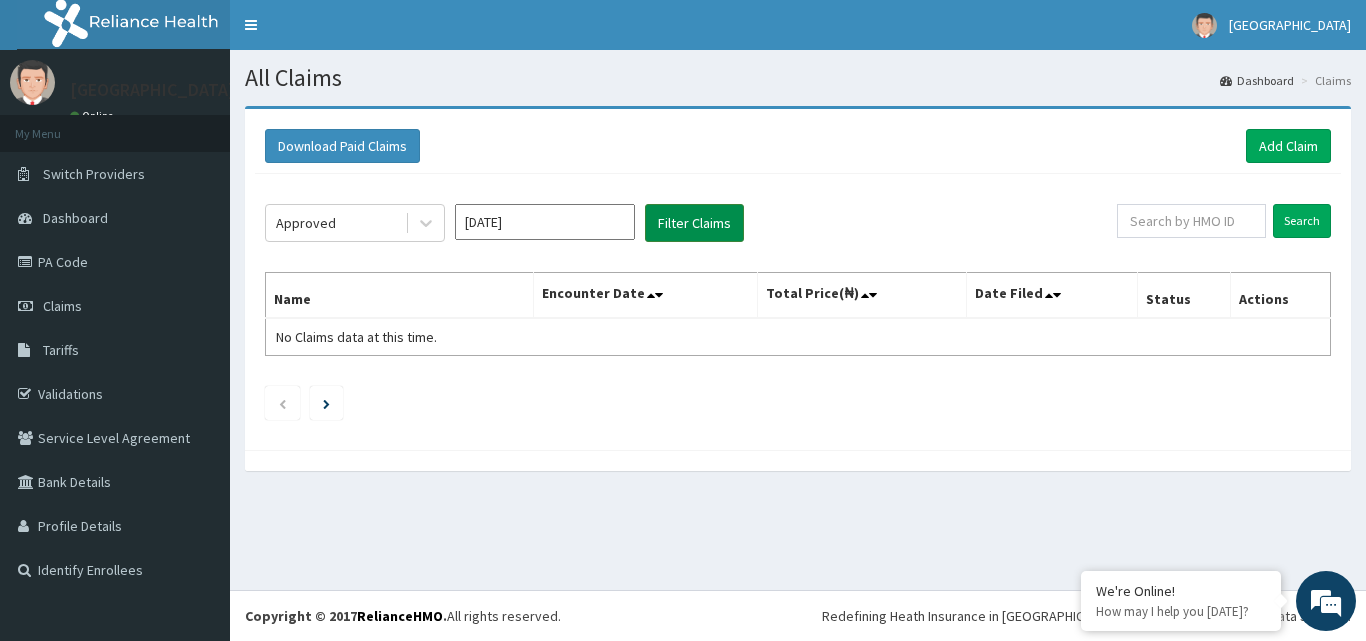 click on "Filter Claims" at bounding box center [694, 223] 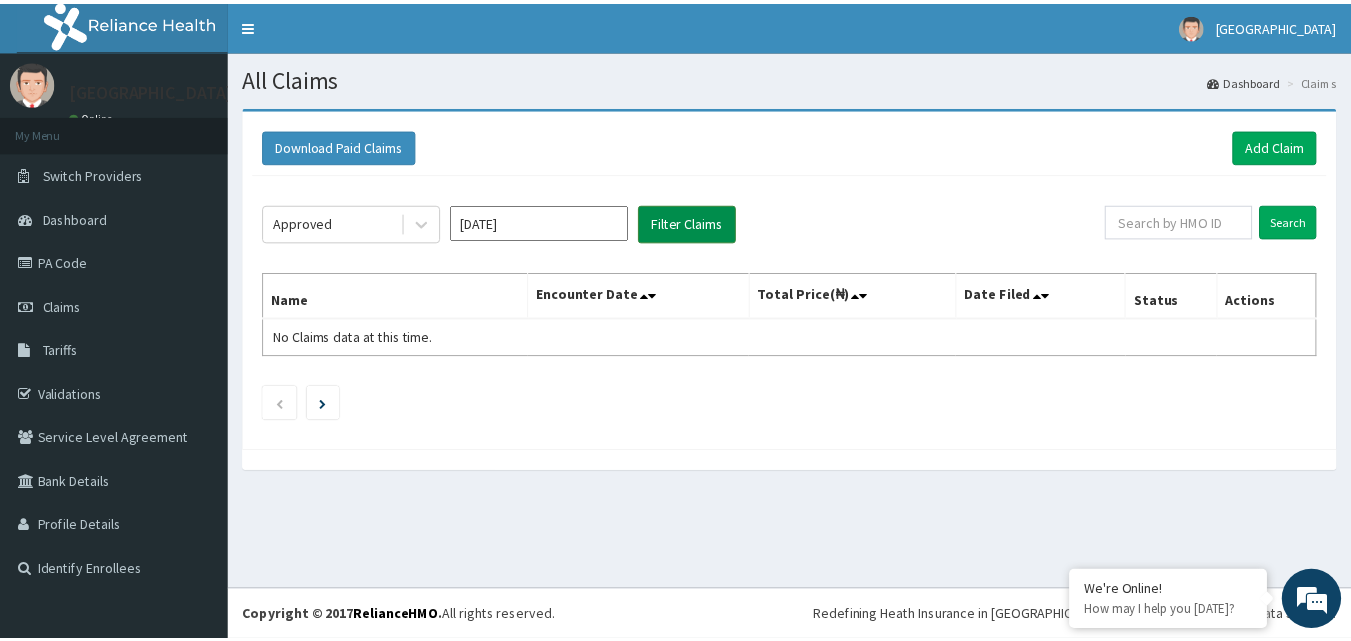 scroll, scrollTop: 0, scrollLeft: 0, axis: both 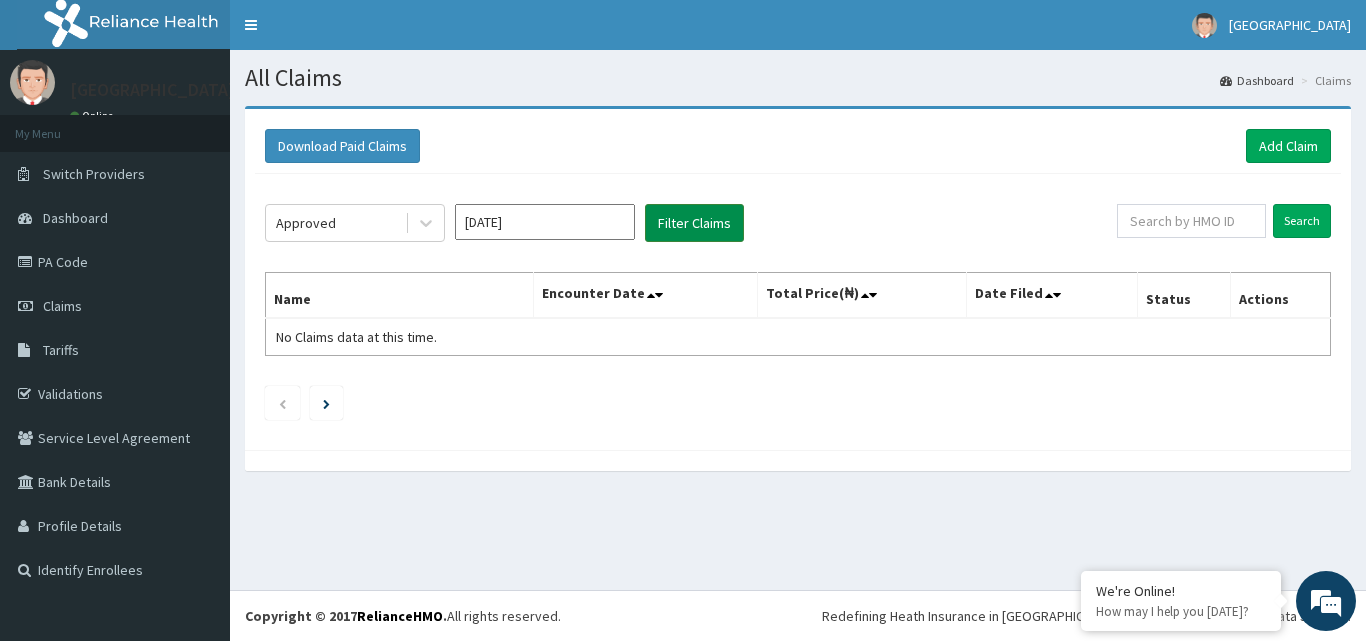 click on "Filter Claims" at bounding box center [694, 223] 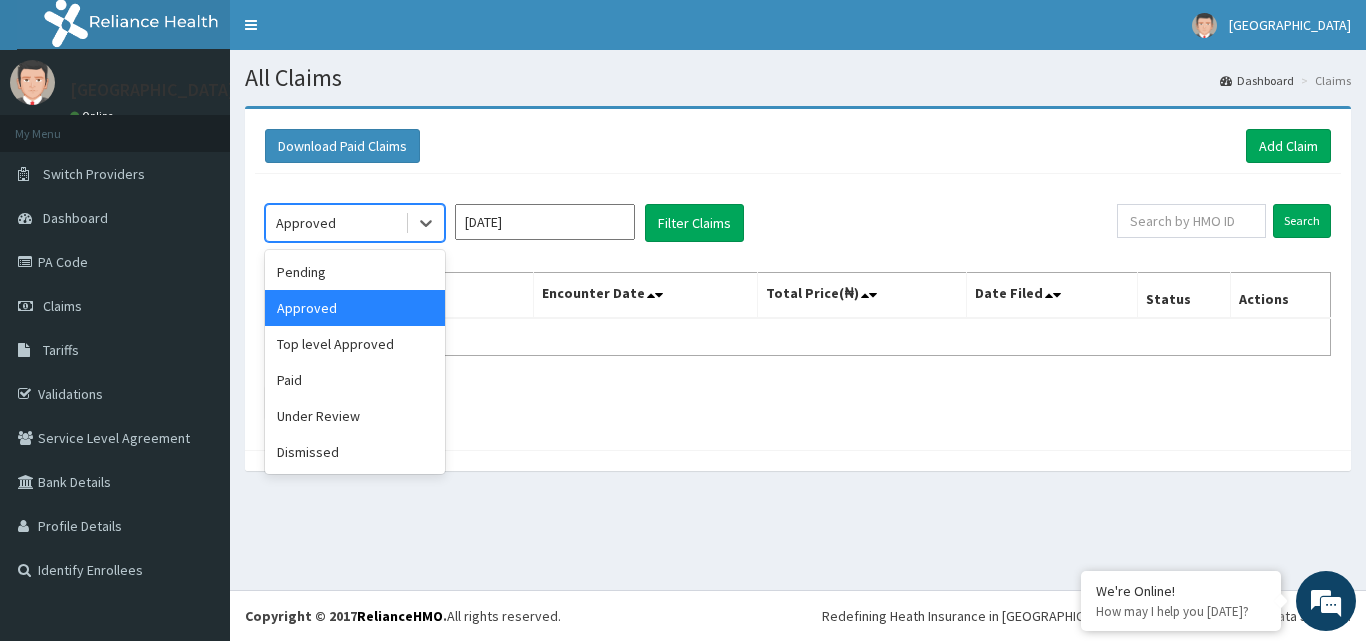 click on "Approved" at bounding box center [335, 223] 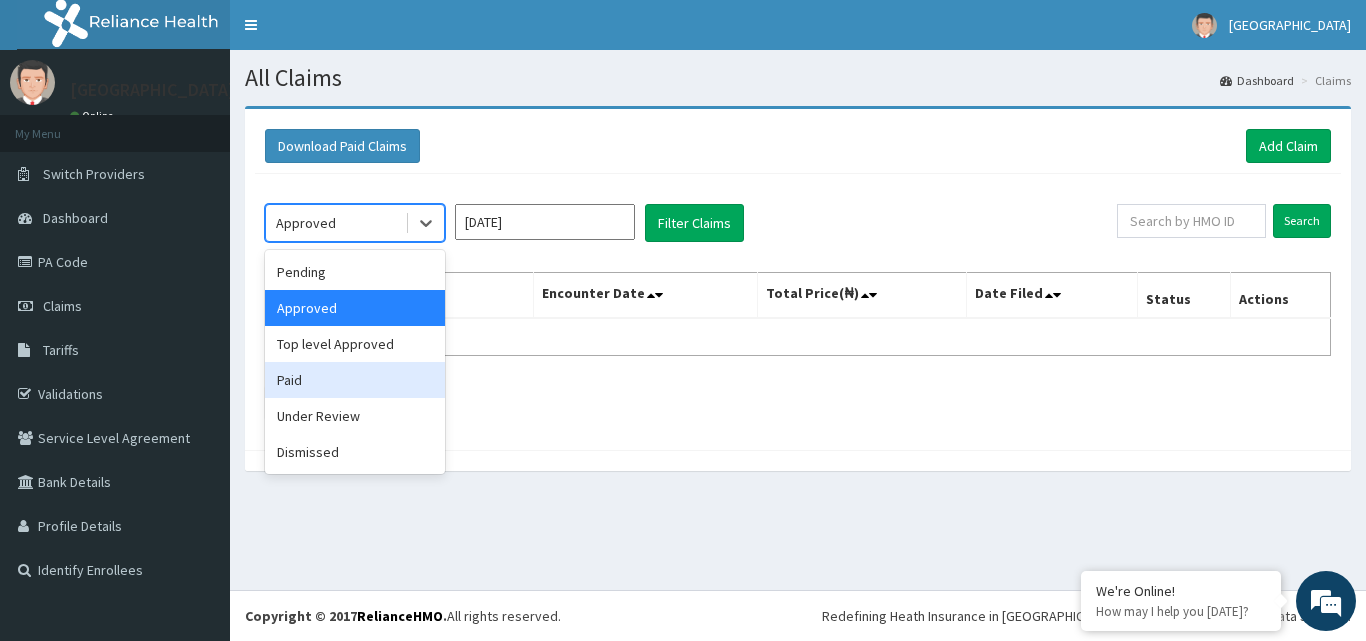 click on "Paid" at bounding box center (355, 380) 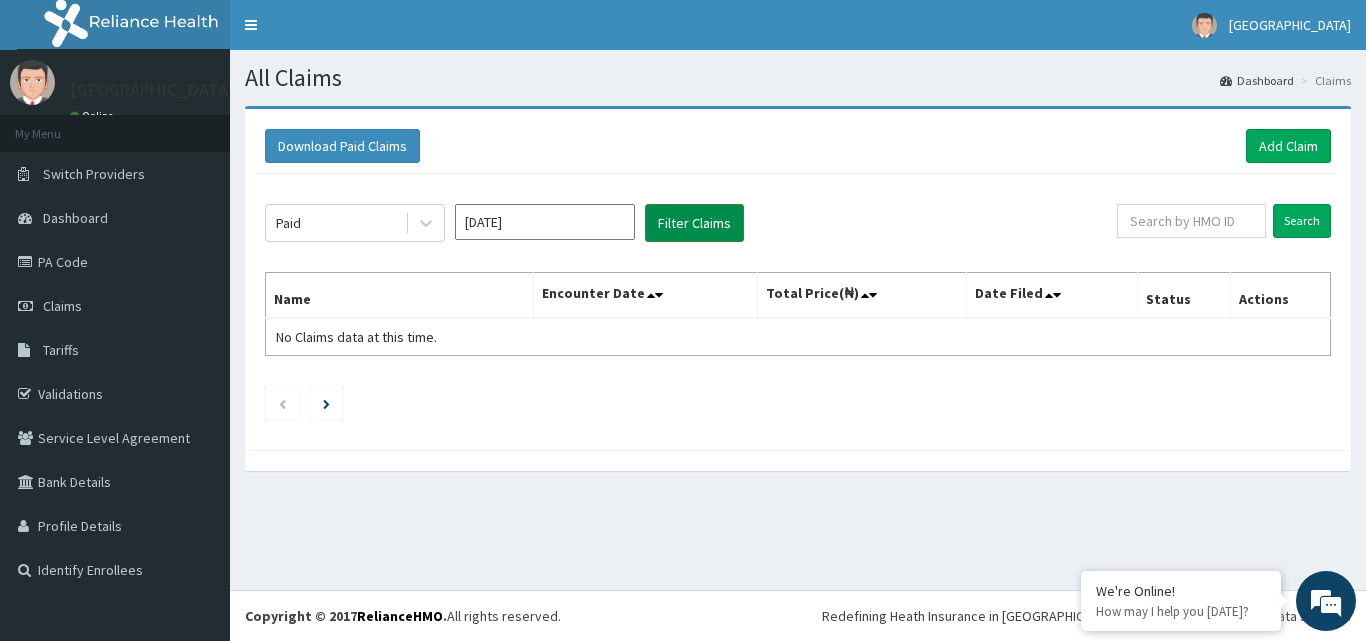 click on "Filter Claims" at bounding box center (694, 223) 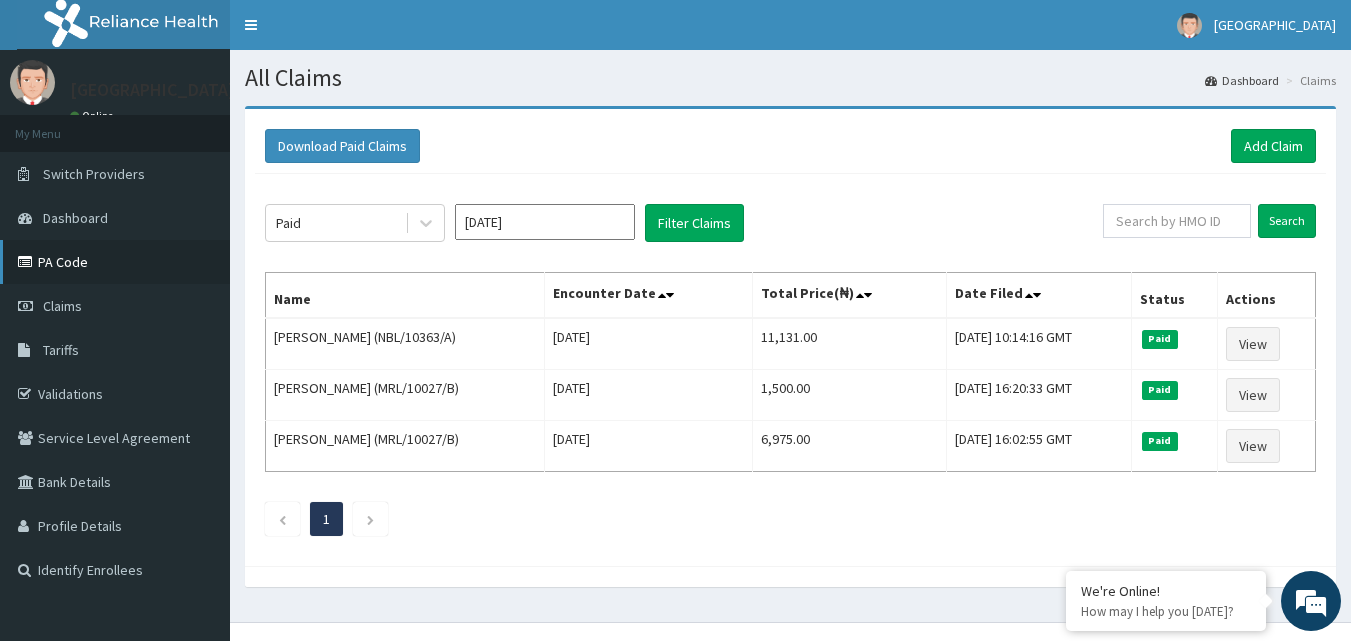 click on "PA Code" at bounding box center (115, 262) 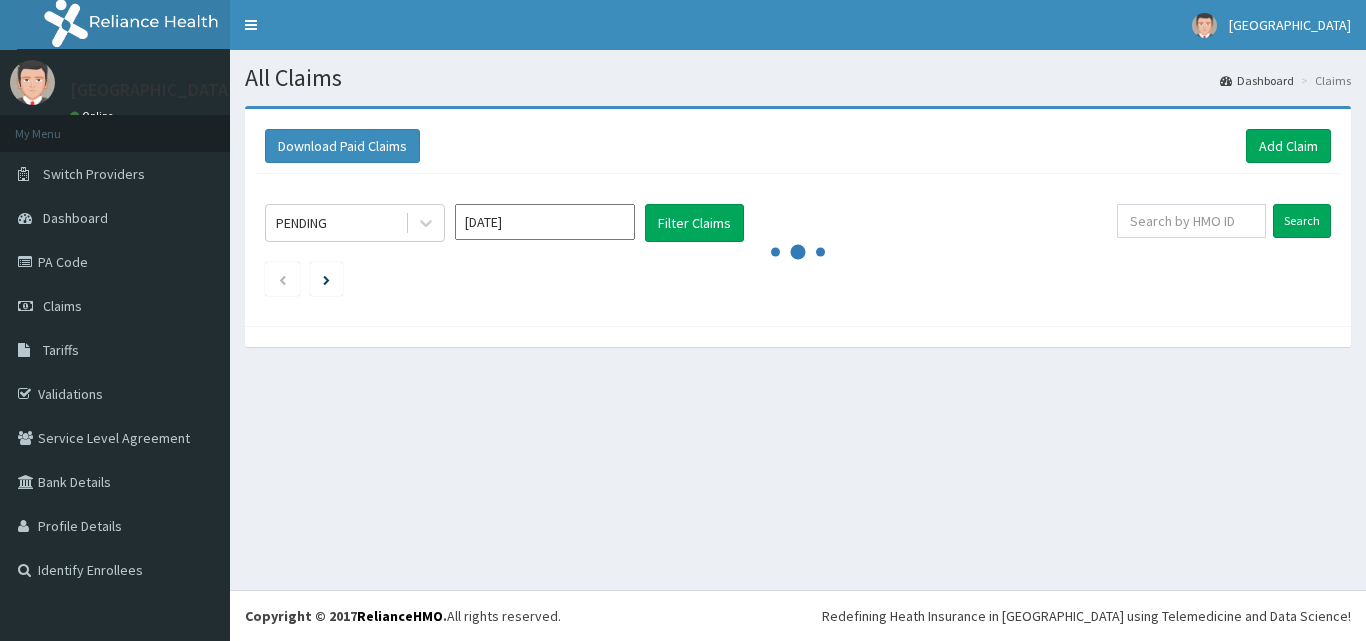 scroll, scrollTop: 0, scrollLeft: 0, axis: both 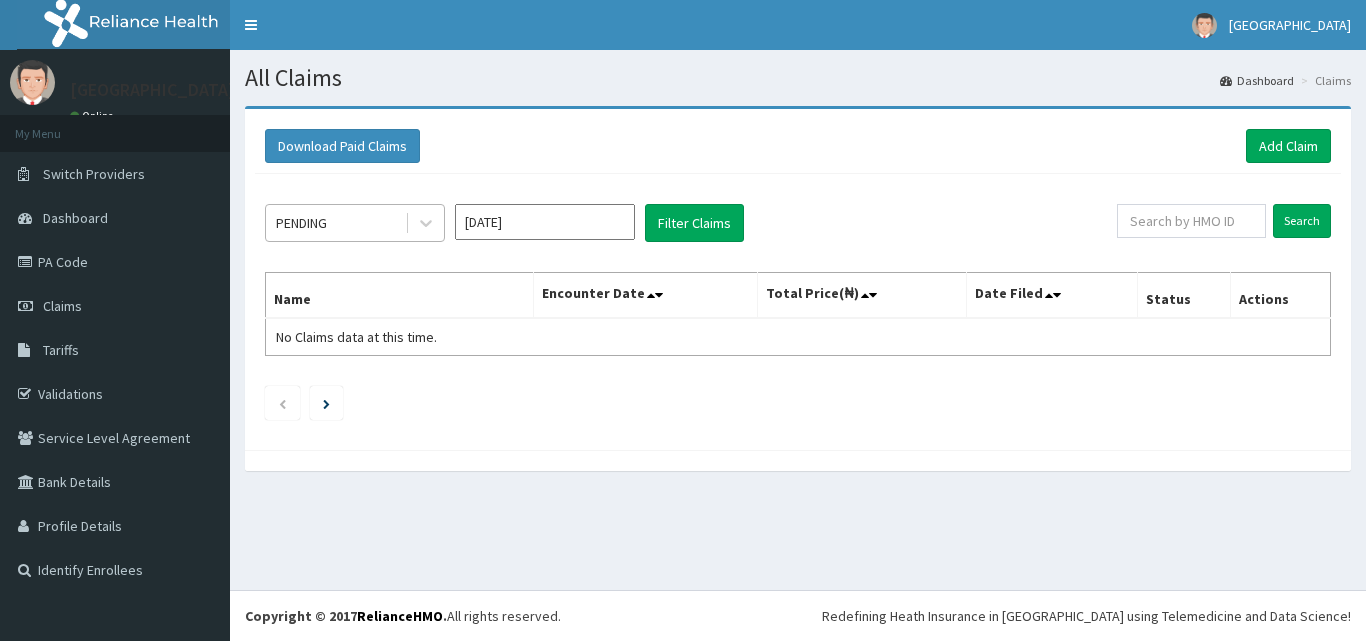 click on "PENDING" at bounding box center [335, 223] 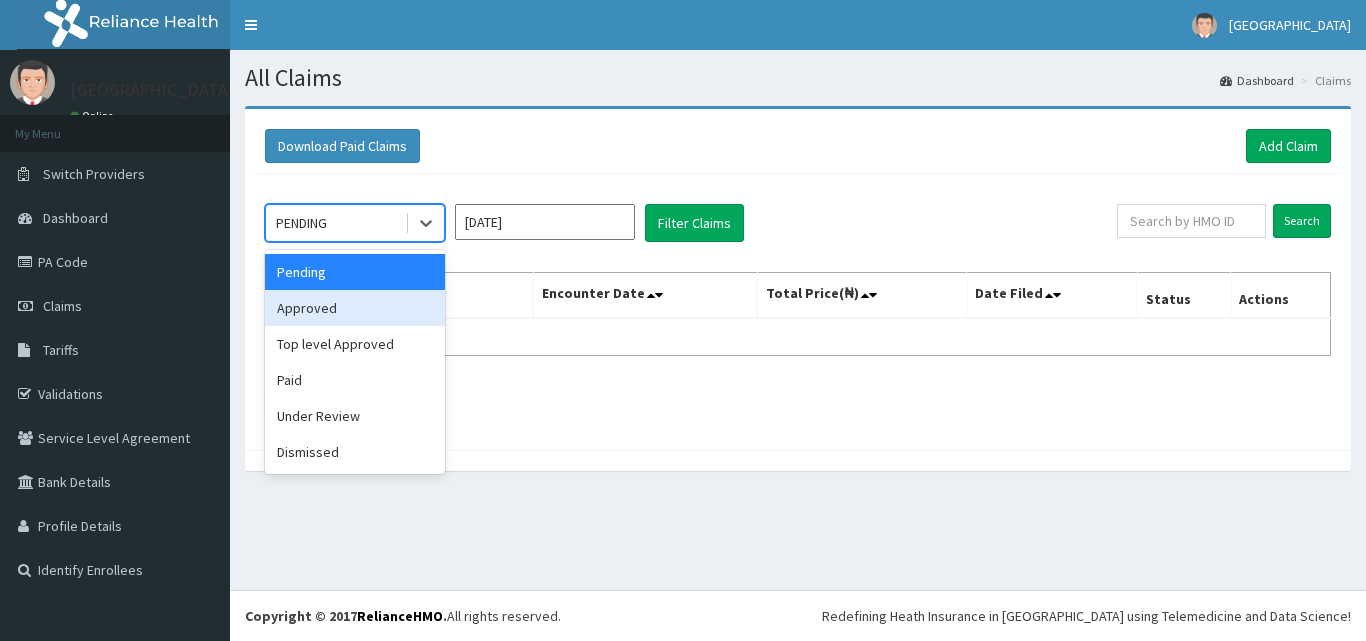 click on "Approved" at bounding box center (355, 308) 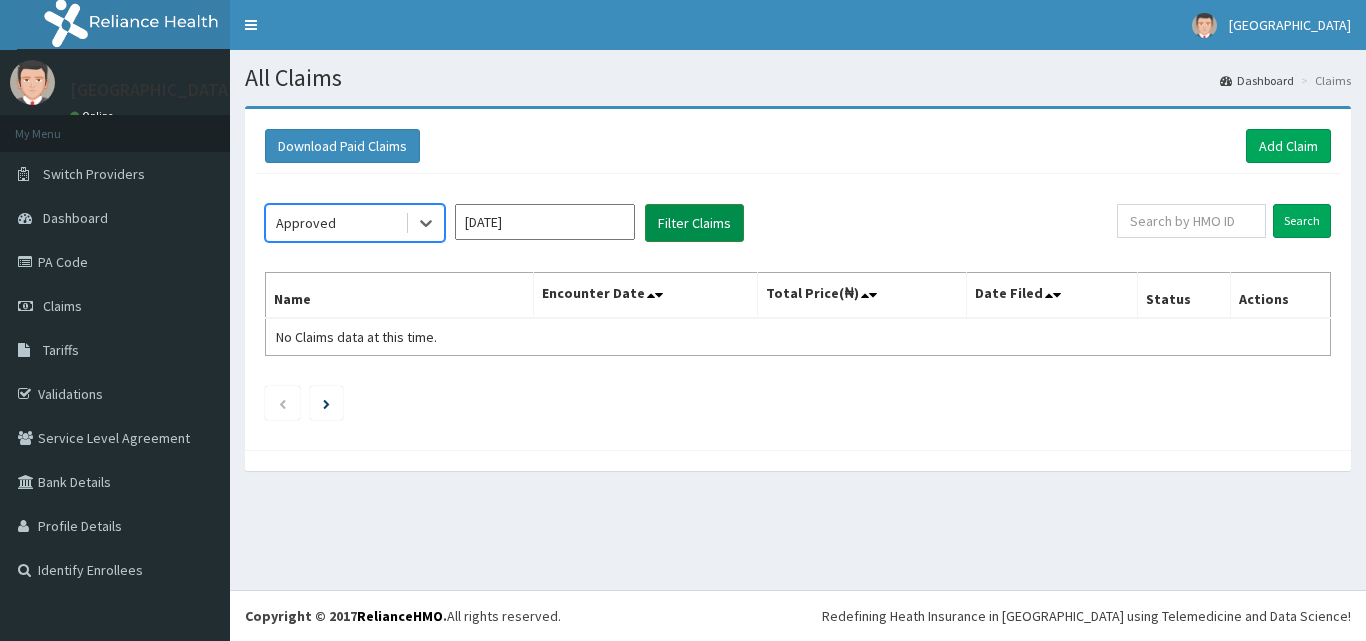 click on "Filter Claims" at bounding box center [694, 223] 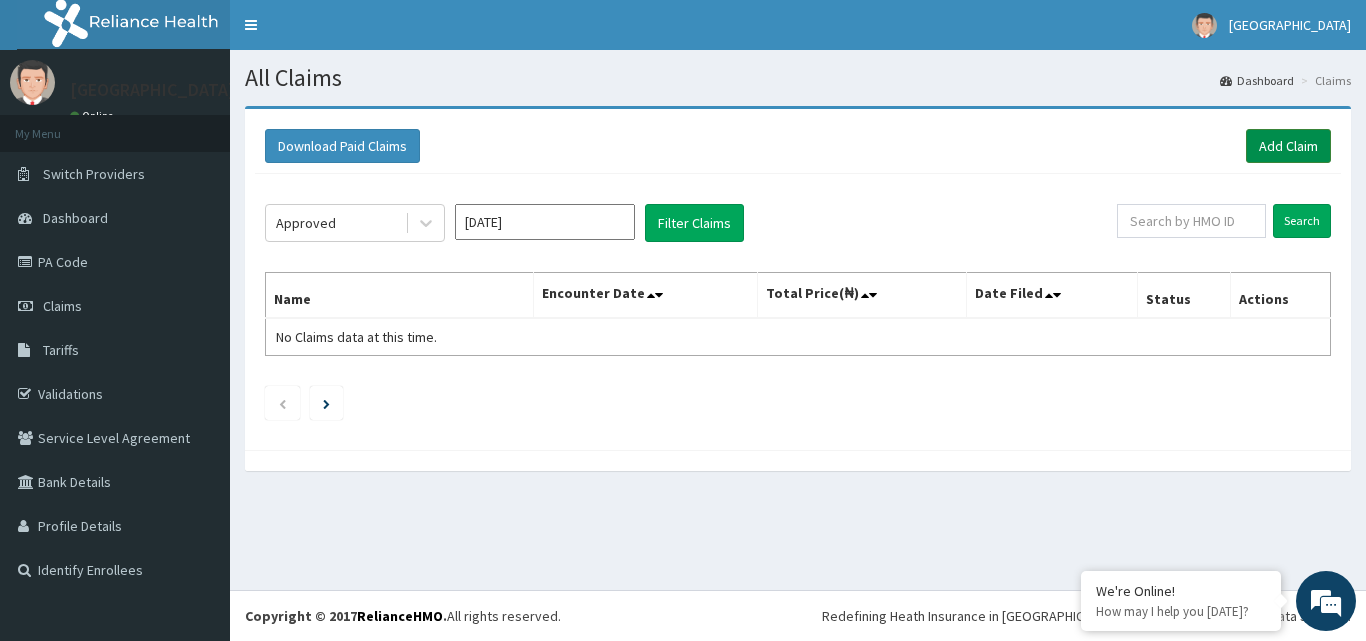 click on "Add Claim" at bounding box center (1288, 146) 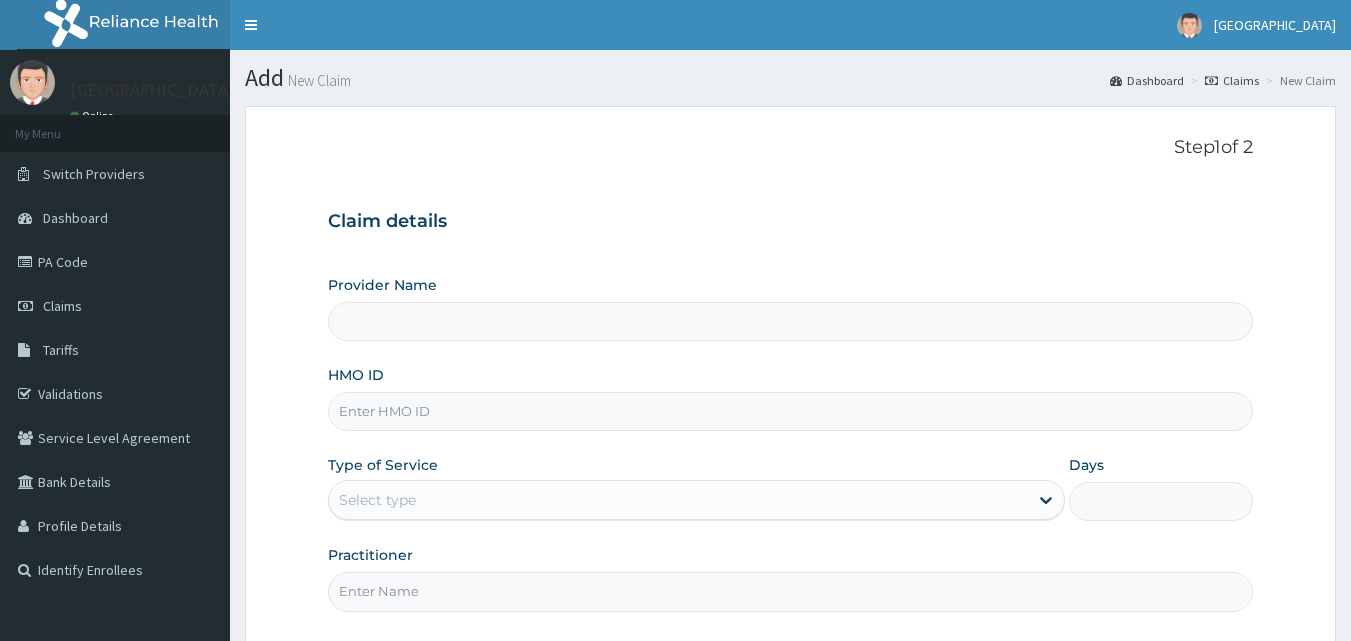 scroll, scrollTop: 0, scrollLeft: 0, axis: both 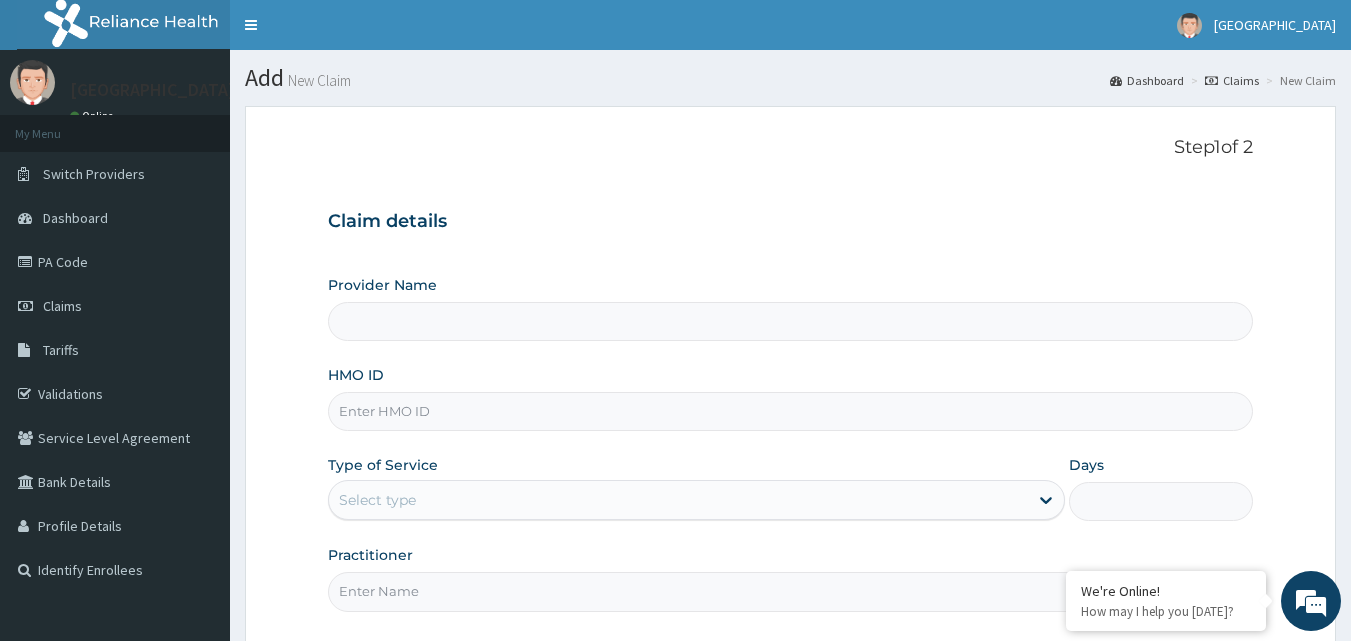 type on "Lantos Specialist Hospital" 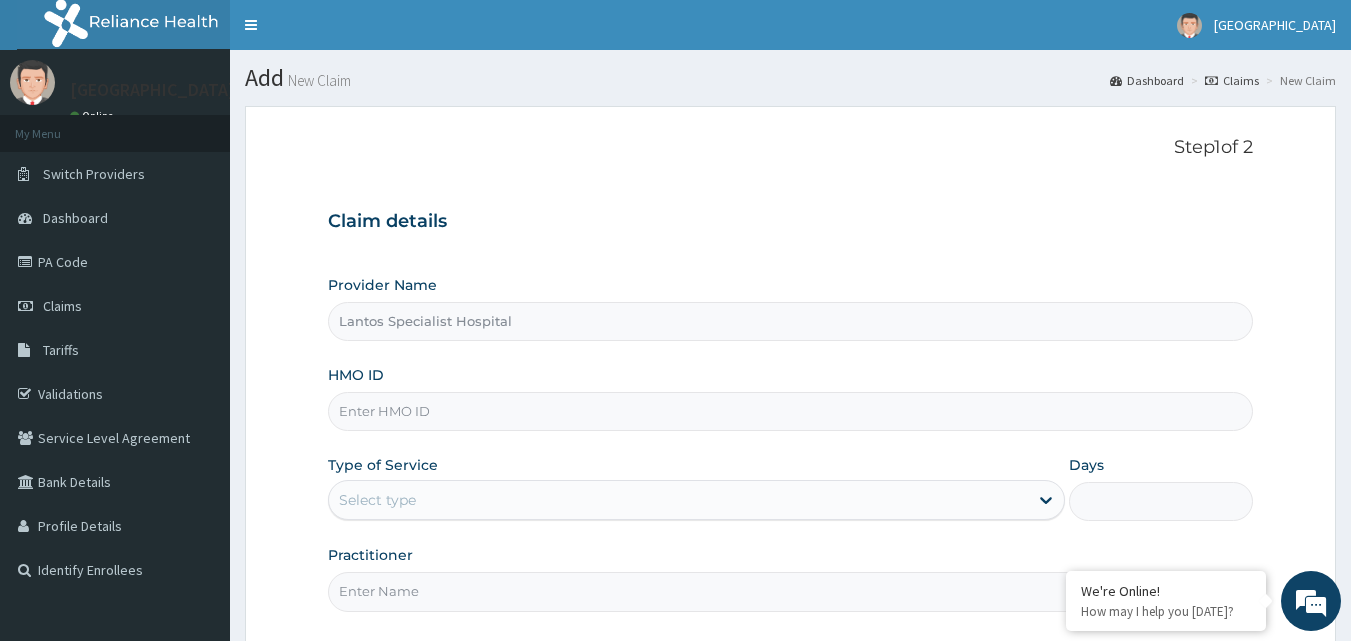 drag, startPoint x: 0, startPoint y: 0, endPoint x: 588, endPoint y: 166, distance: 610.9828 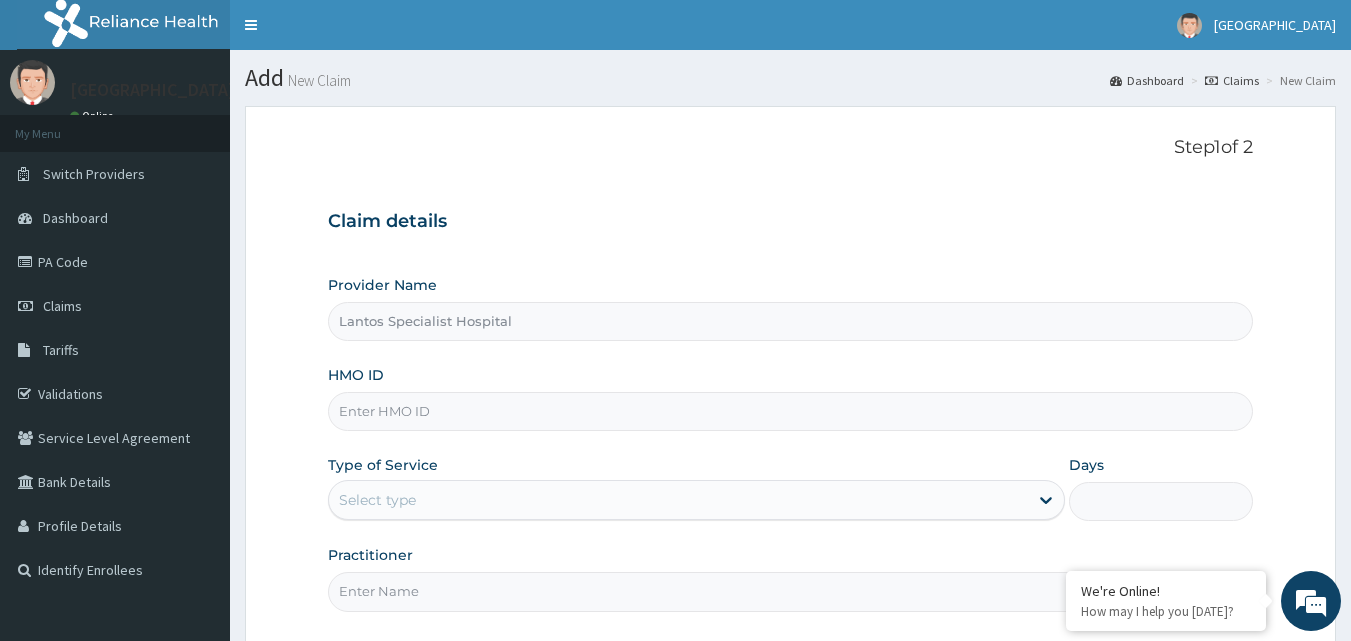 scroll, scrollTop: 0, scrollLeft: 0, axis: both 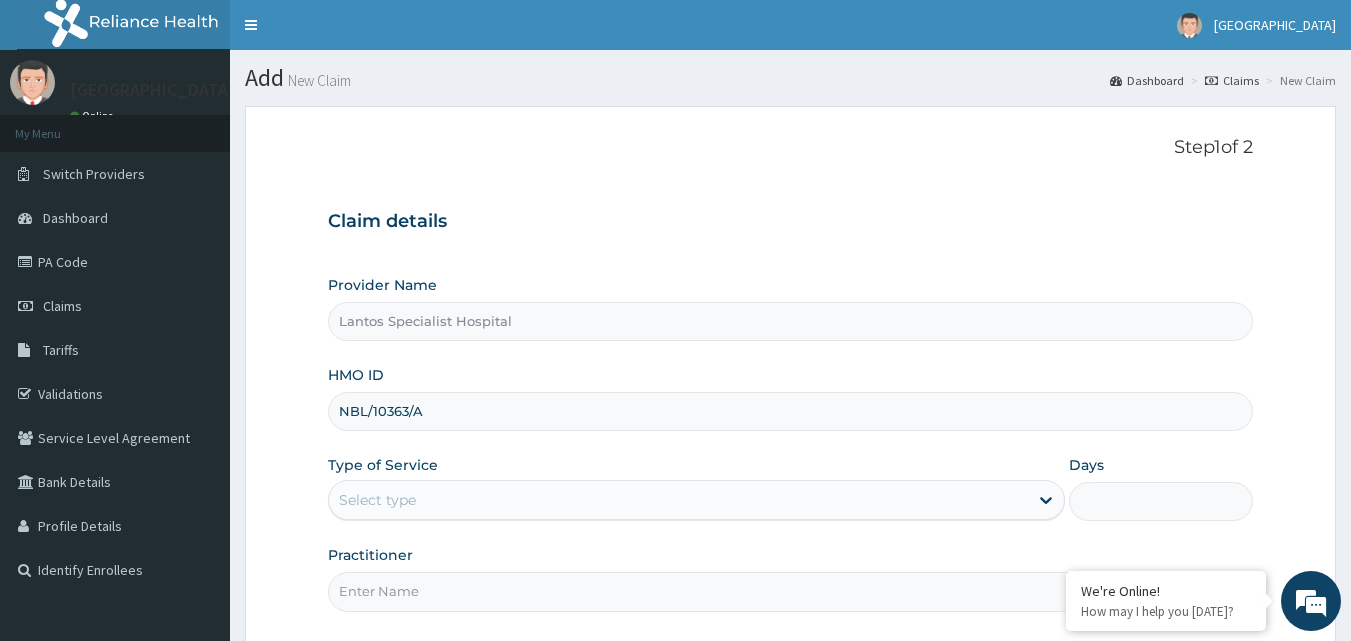 click on "Provider Name Lantos Specialist Hospital HMO ID NBL/10363/A Type of Service Select type Days Practitioner" at bounding box center (791, 443) 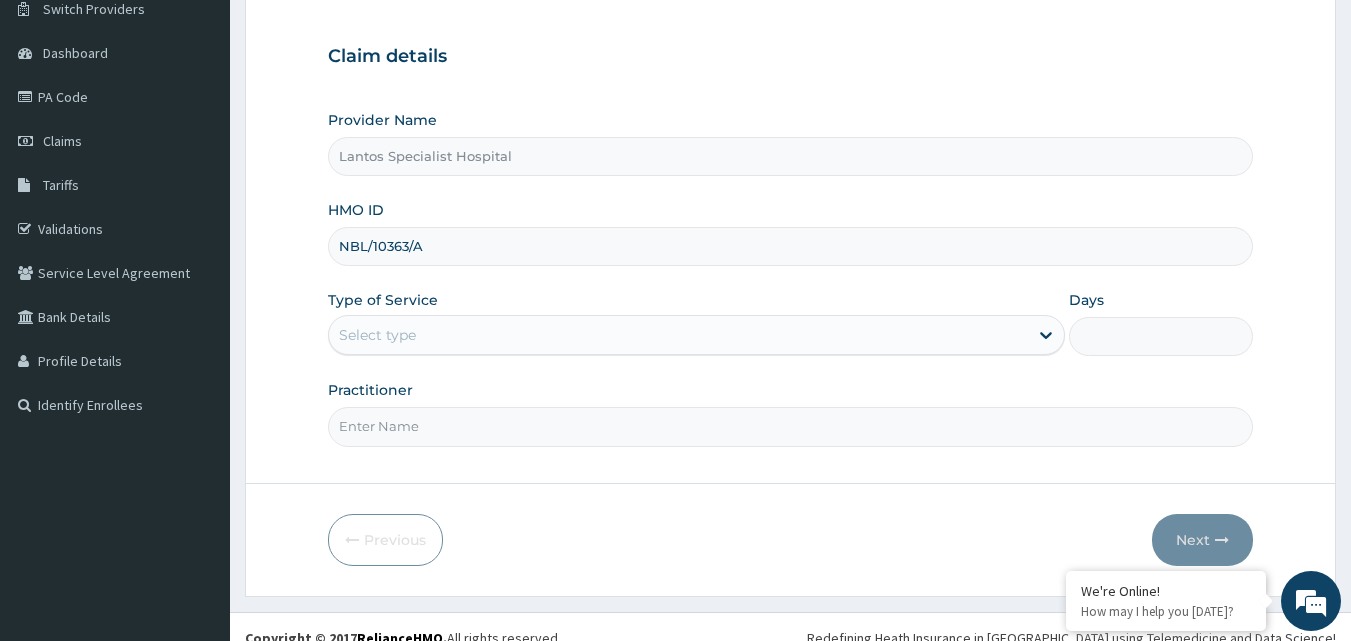 scroll, scrollTop: 187, scrollLeft: 0, axis: vertical 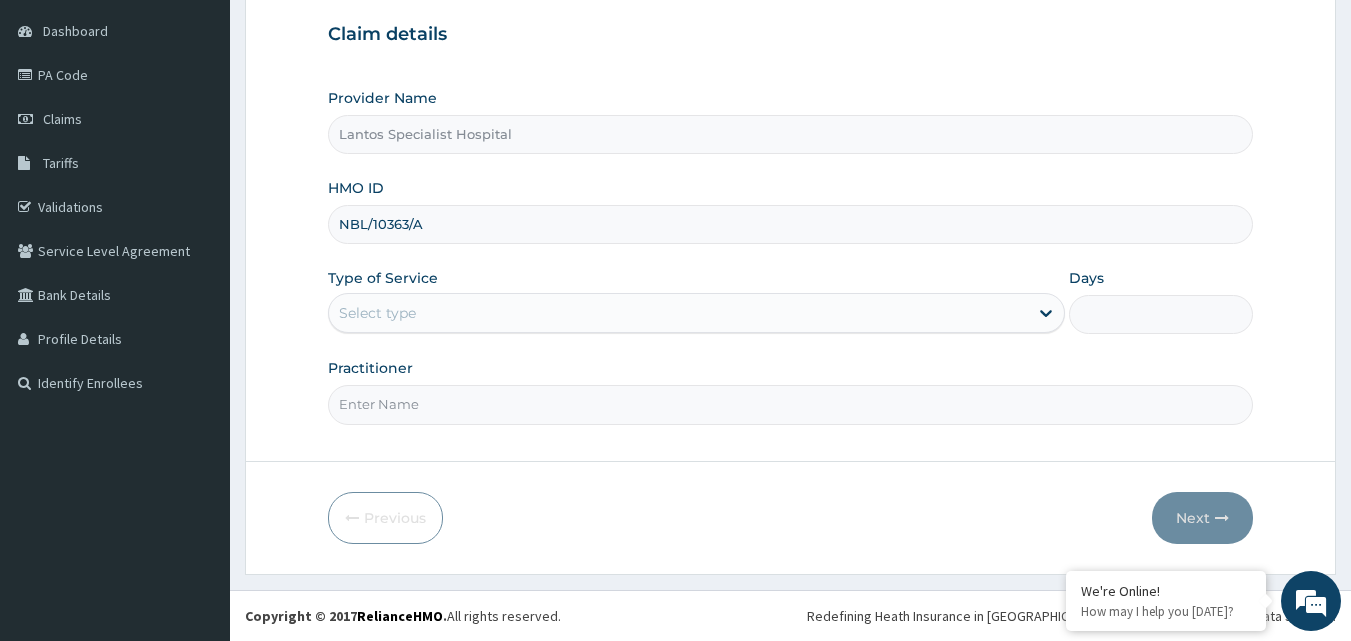 click on "Select type" at bounding box center (678, 313) 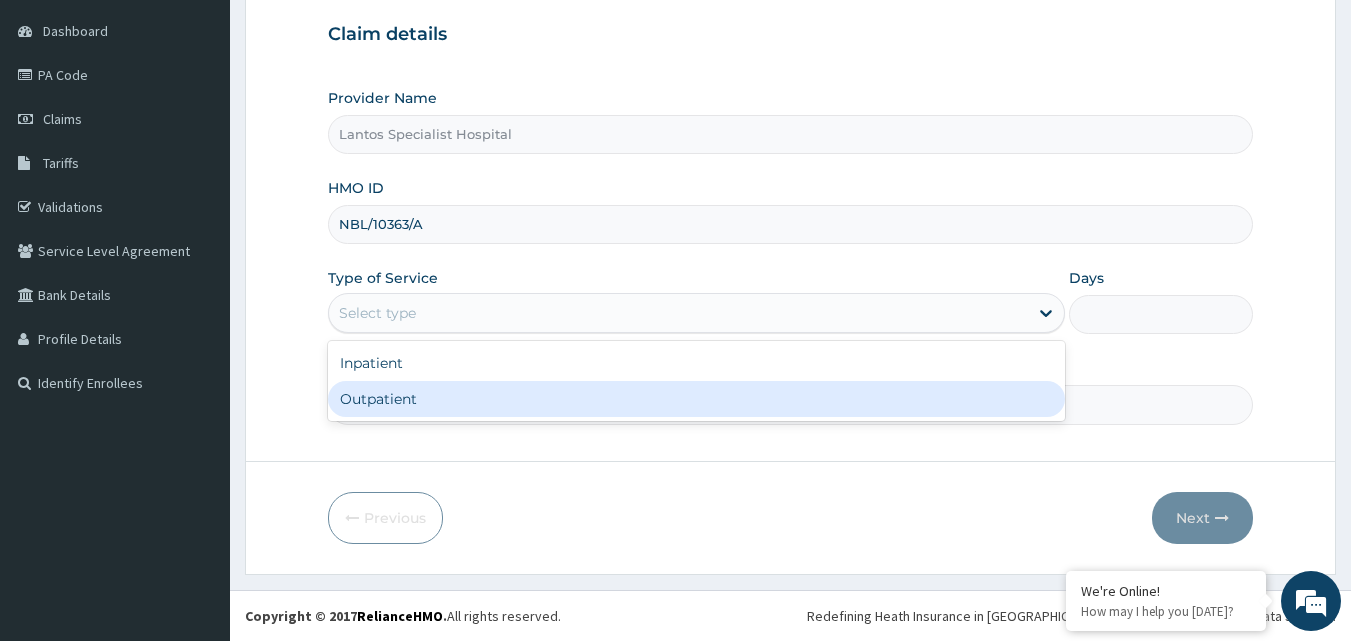 click on "Outpatient" at bounding box center [696, 399] 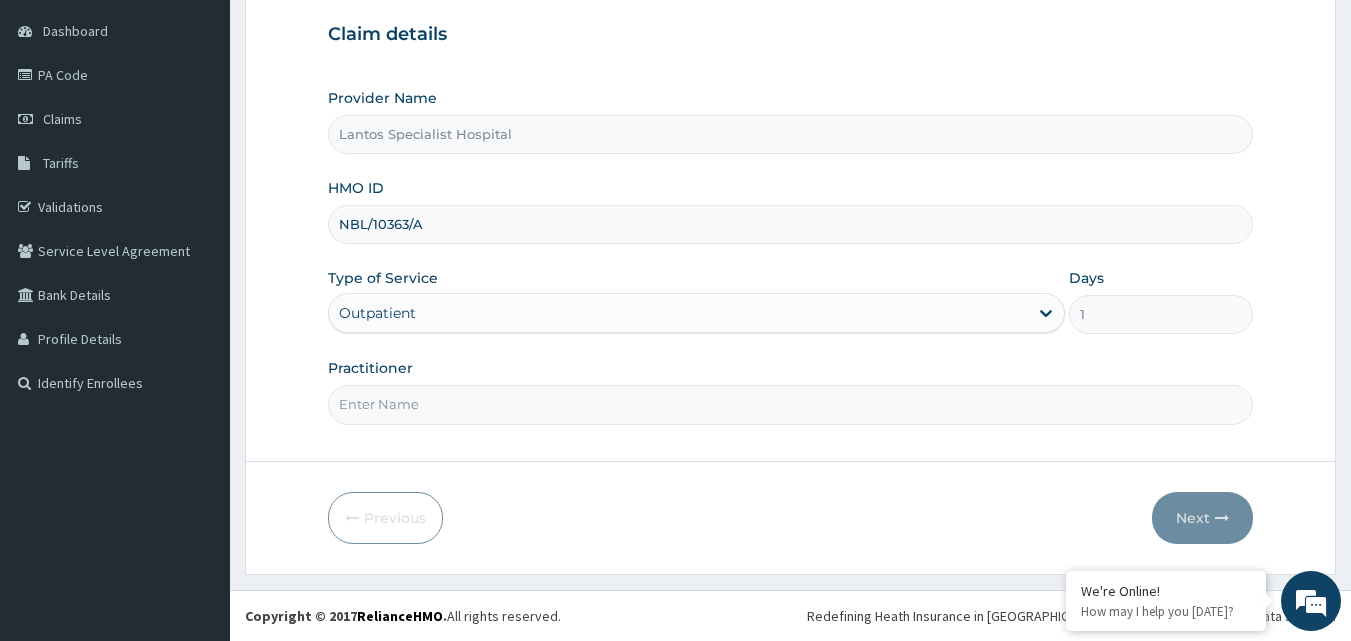 click on "Practitioner" at bounding box center [791, 404] 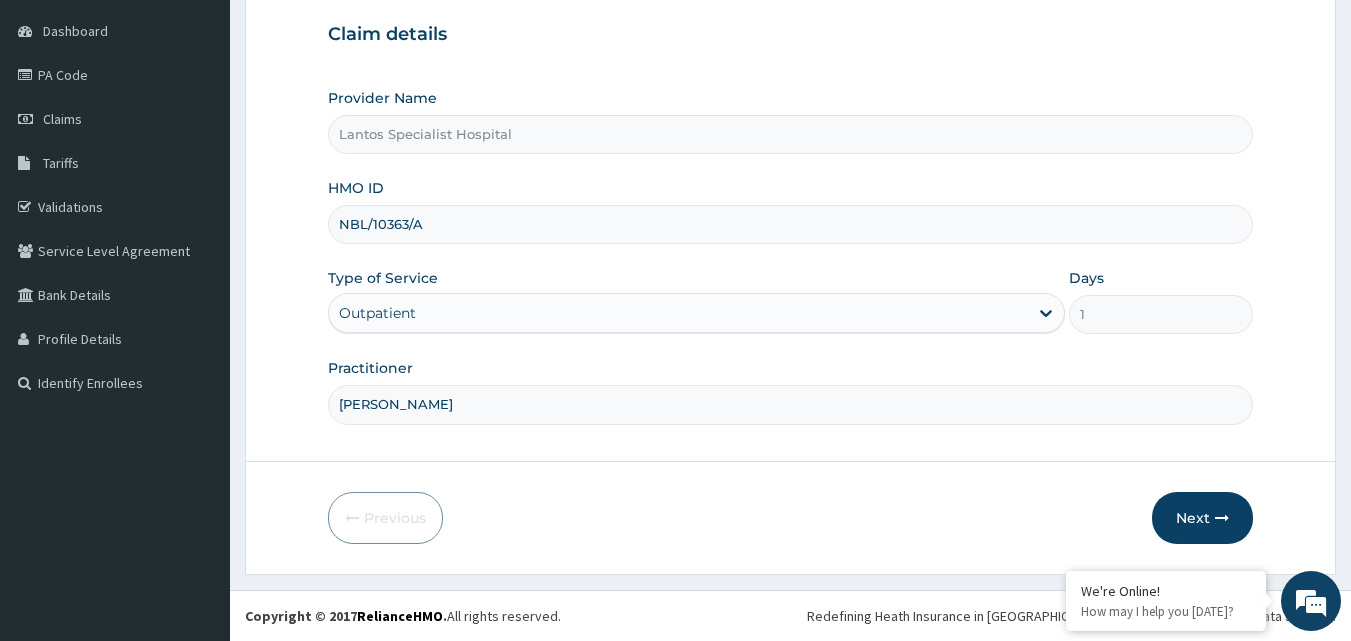 click on "Step  1  of 2 Claim details Provider Name Lantos Specialist Hospital HMO ID NBL/10363/A Type of Service Outpatient Days 1 Practitioner DR STEPHEN     Previous   Next" at bounding box center [790, 247] 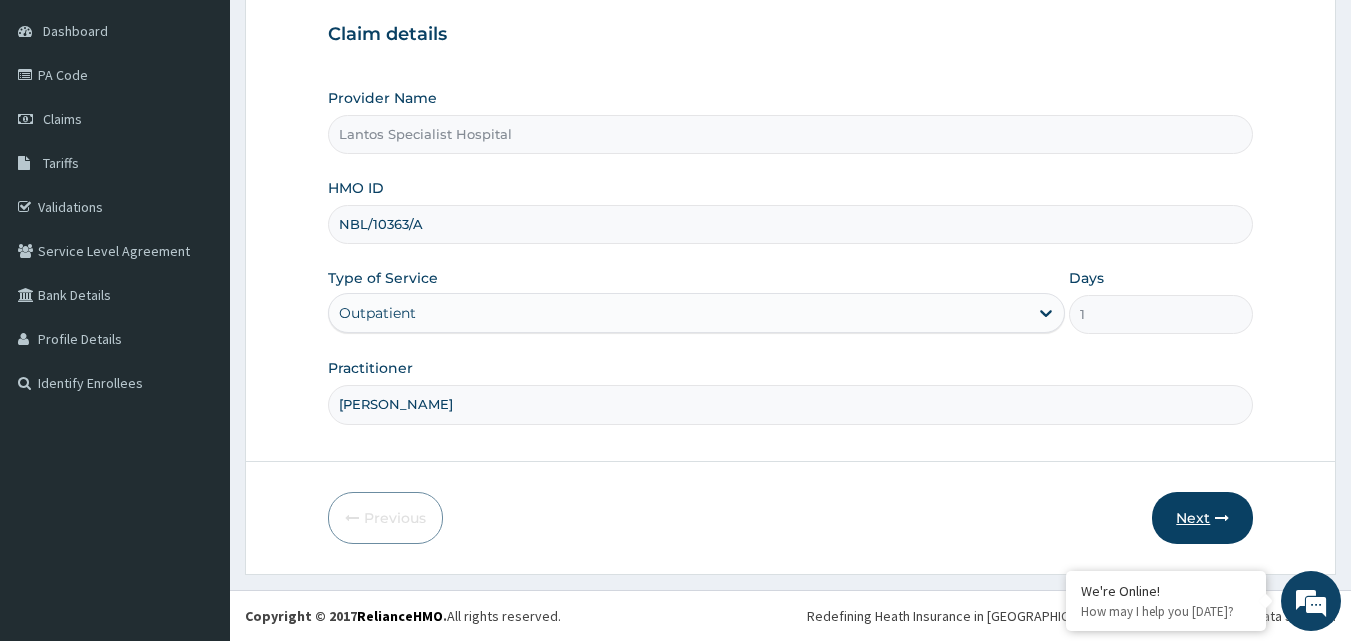 click on "Next" at bounding box center (1202, 518) 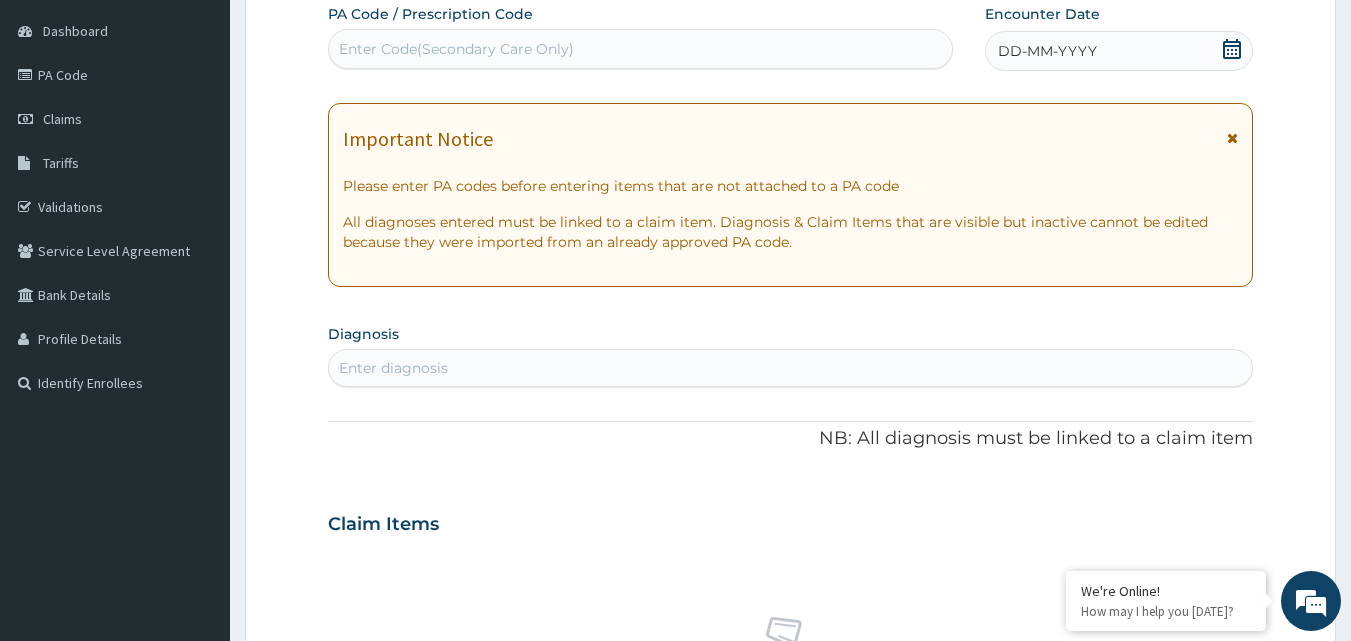 click on "Enter Code(Secondary Care Only)" at bounding box center [641, 49] 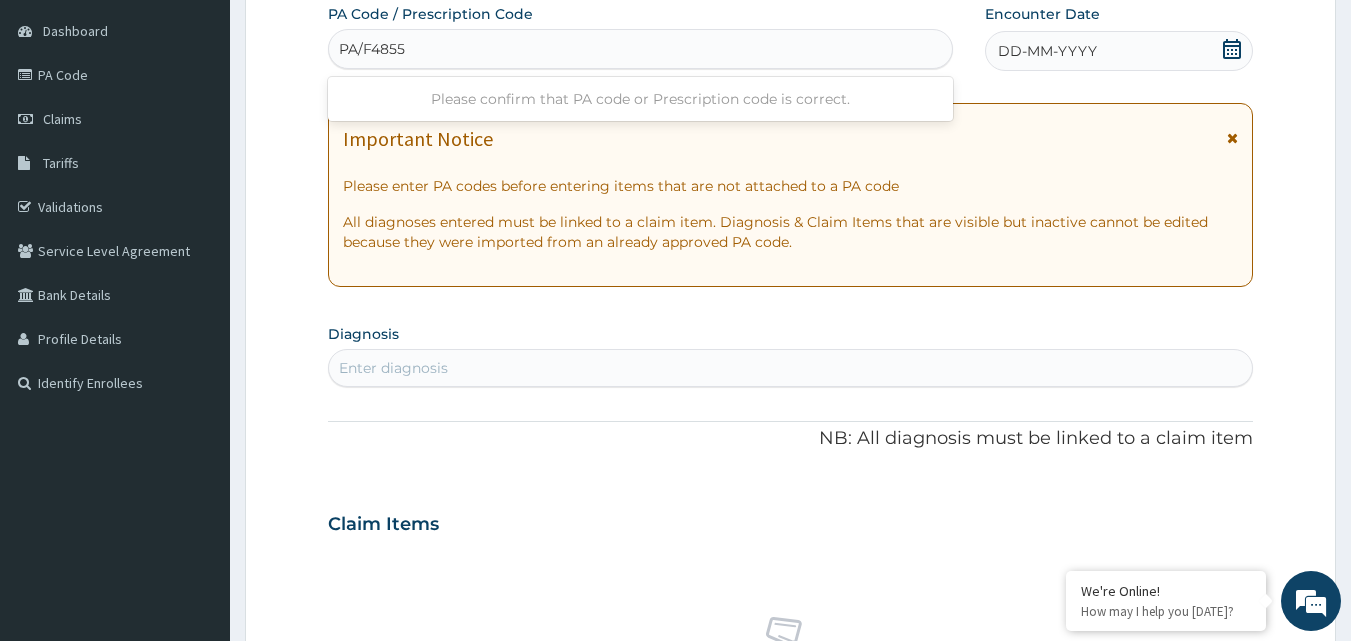 type on "PA/F4855D" 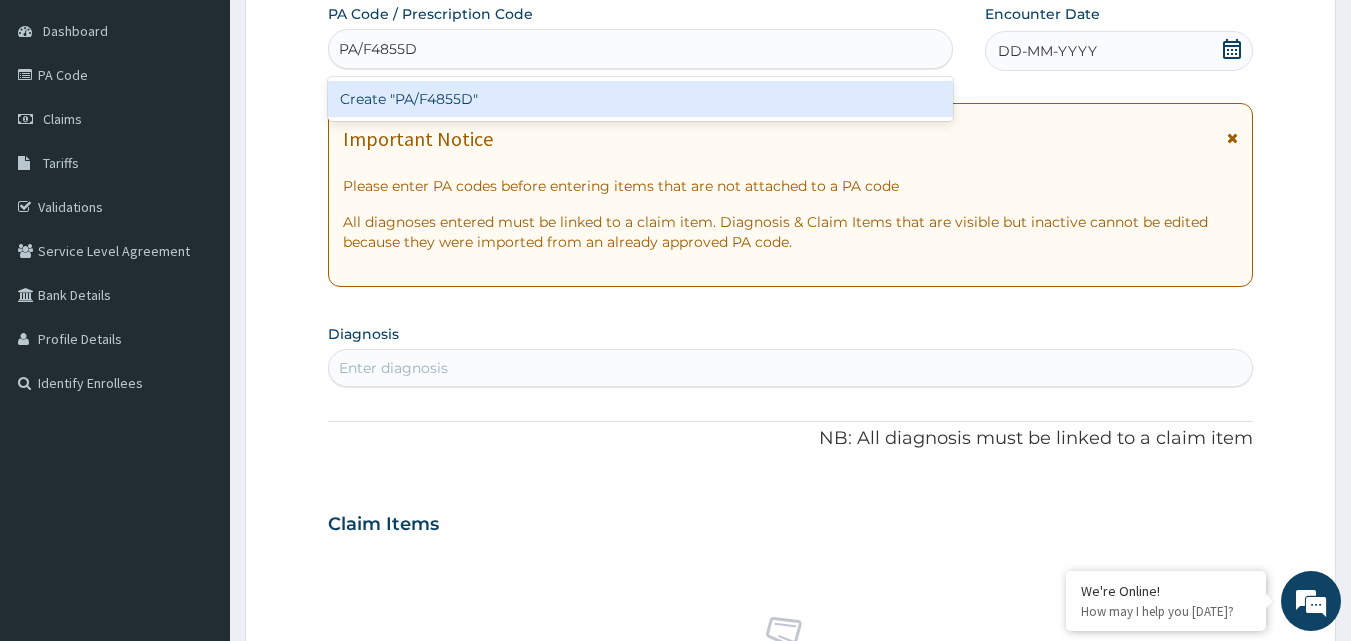 click on "Create "PA/F4855D"" at bounding box center (641, 99) 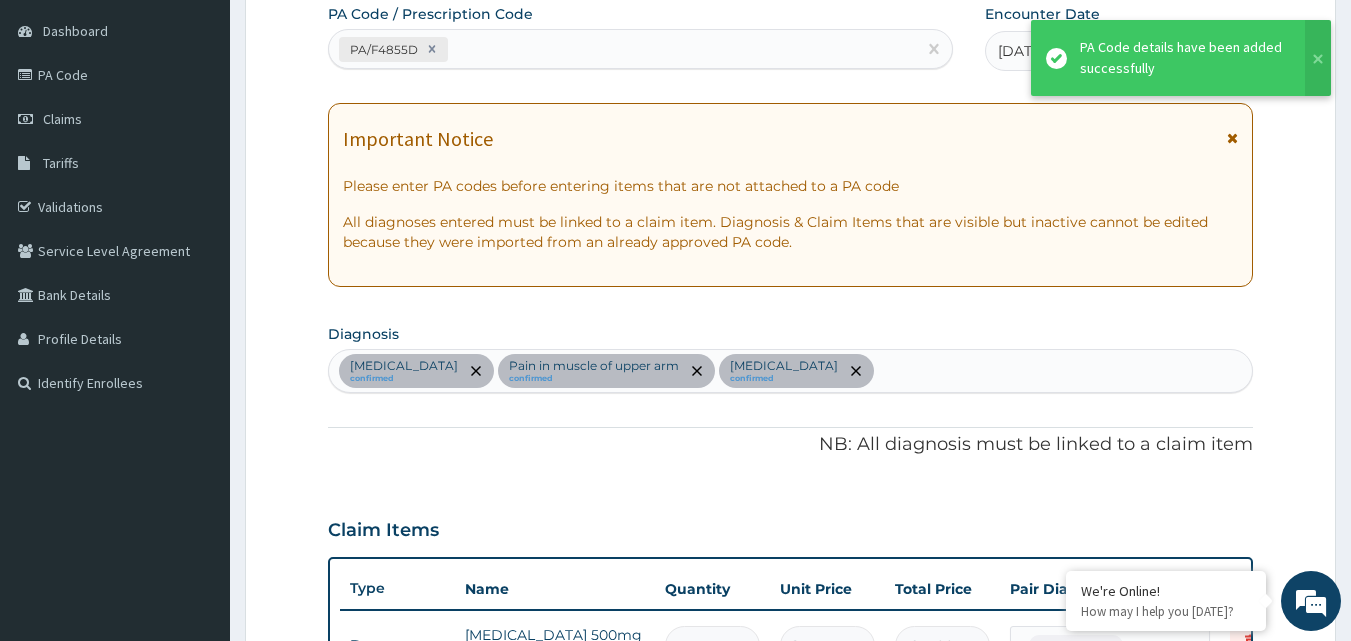 scroll, scrollTop: 719, scrollLeft: 0, axis: vertical 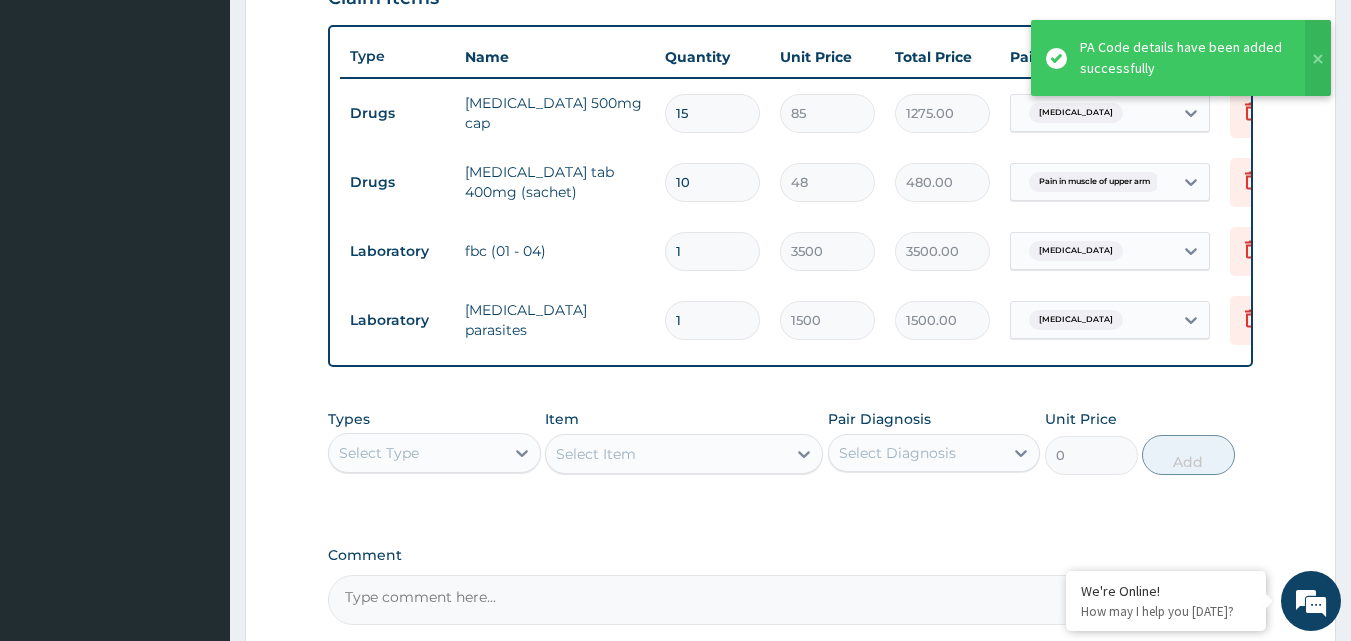 click on "PA Code / Prescription Code PA/F4855D Encounter Date 12-07-2025 Important Notice Please enter PA codes before entering items that are not attached to a PA code   All diagnoses entered must be linked to a claim item. Diagnosis & Claim Items that are visible but inactive cannot be edited because they were imported from an already approved PA code. Diagnosis Sepsis confirmed Pain in muscle of upper arm confirmed Malaria confirmed NB: All diagnosis must be linked to a claim item Claim Items Type Name Quantity Unit Price Total Price Pair Diagnosis Actions Drugs amoxycillin 500mg cap 15 85 1275.00 Sepsis Delete Drugs ibuprofen tab 400mg (sachet) 10 48 480.00 Pain in muscle of upper arm Delete Laboratory fbc (01 - 04) 1 3500 3500.00 Sepsis Delete Laboratory malaria parasites 1 1500 1500.00 Malaria Delete Types Select Type Item Select Item Pair Diagnosis Select Diagnosis Unit Price 0 Add Comment" at bounding box center [791, 48] 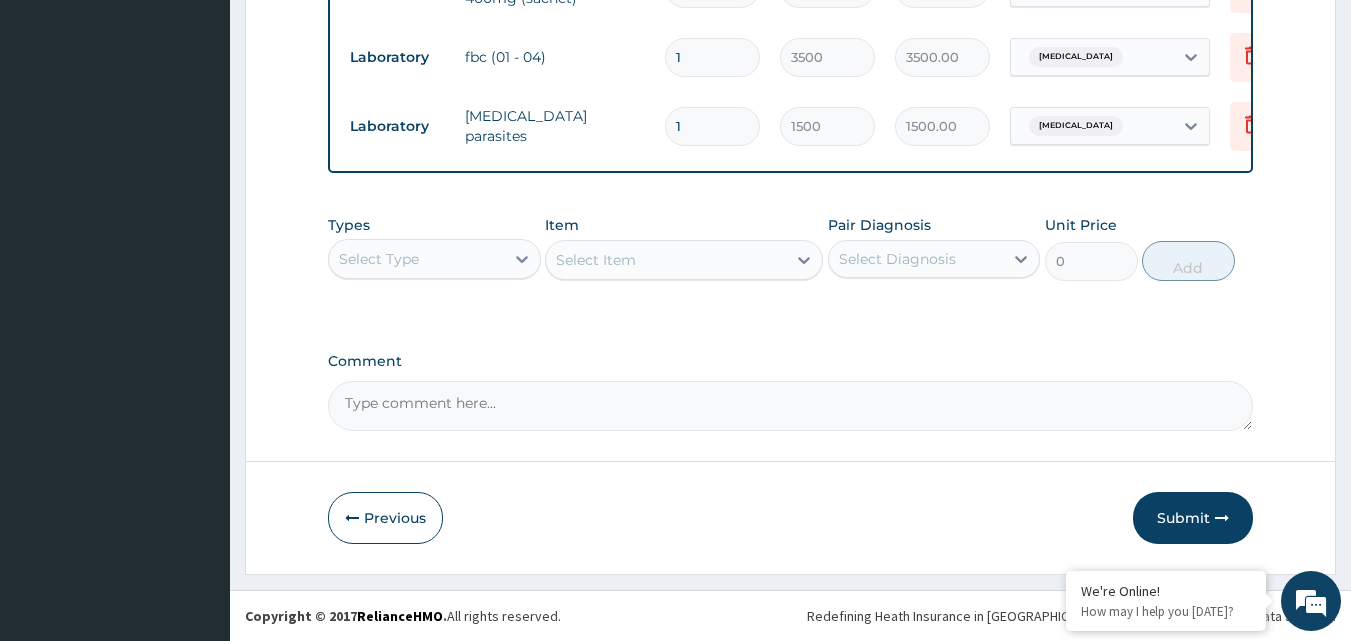 scroll, scrollTop: 928, scrollLeft: 0, axis: vertical 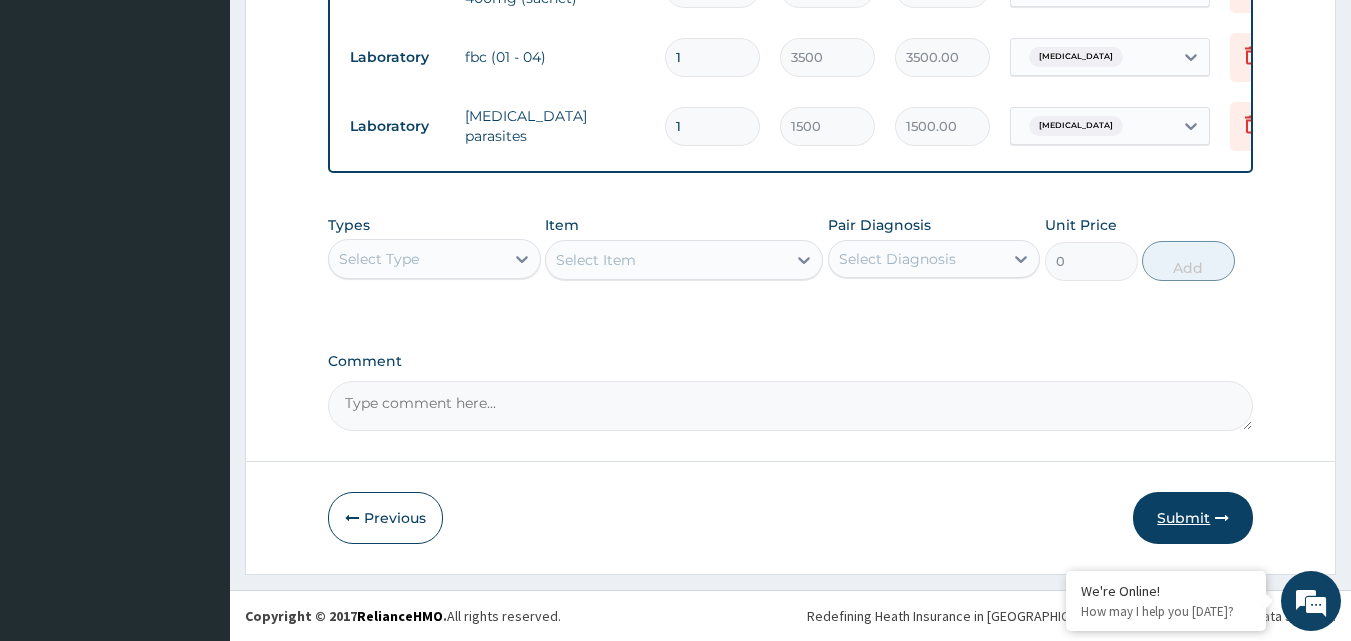 click on "Submit" at bounding box center (1193, 518) 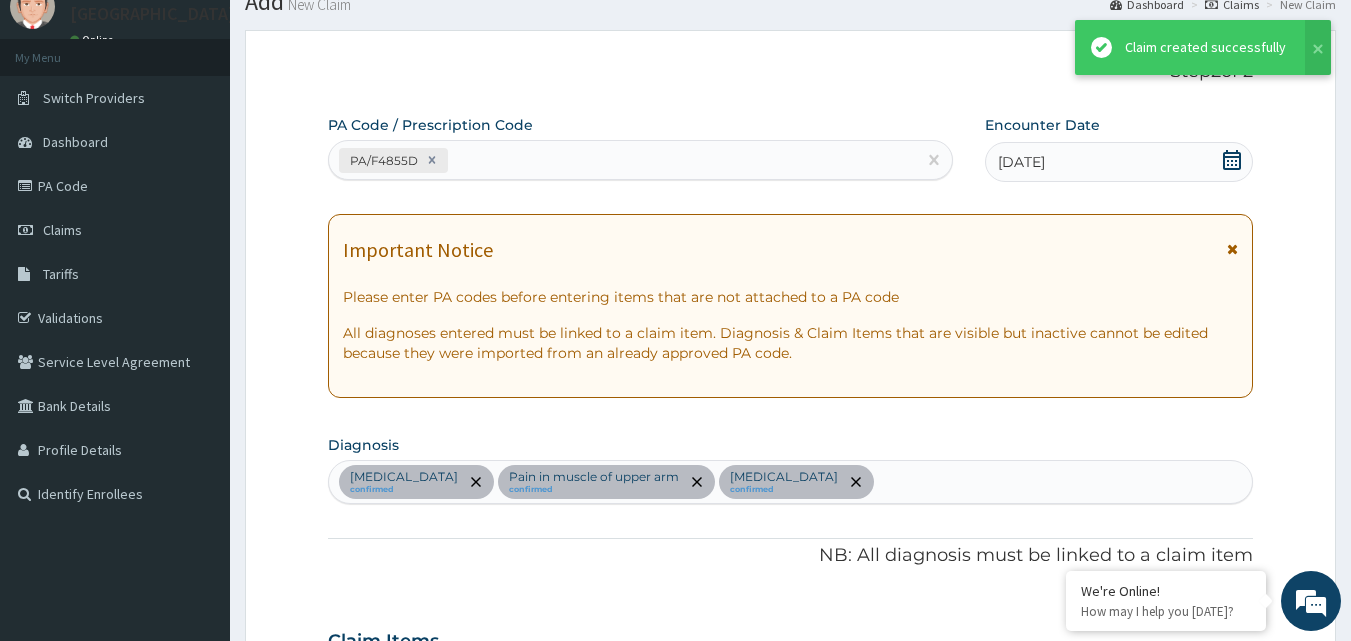 scroll, scrollTop: 928, scrollLeft: 0, axis: vertical 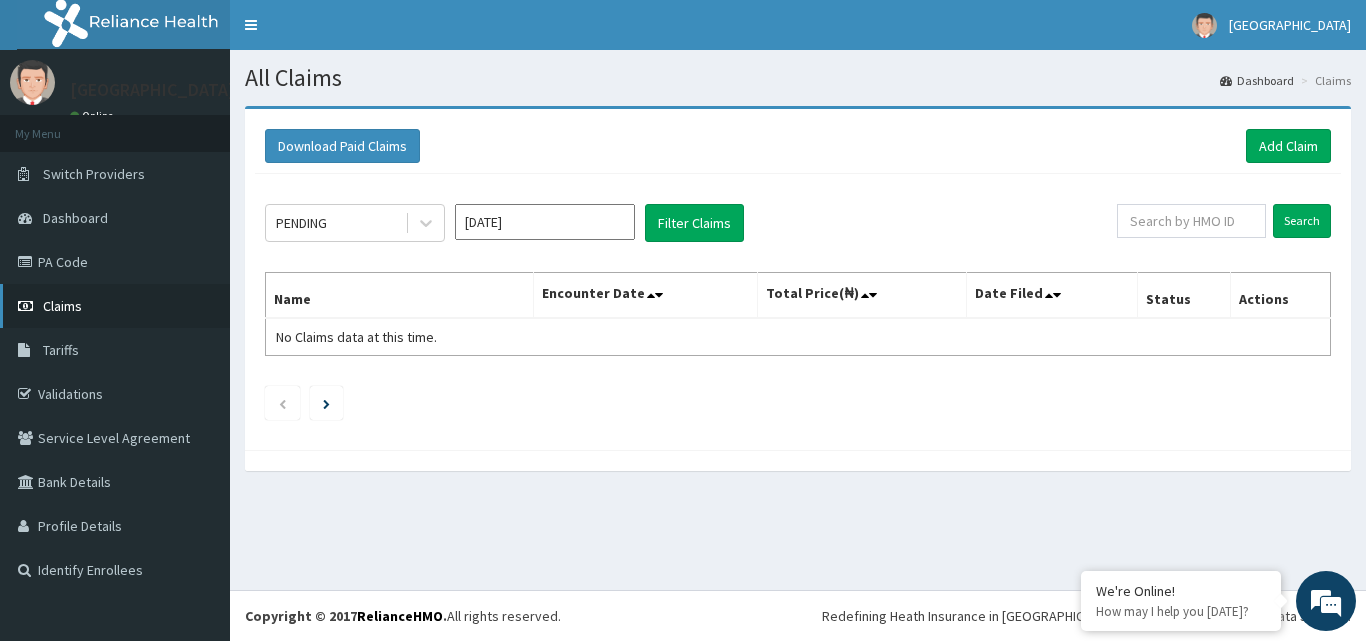 click on "Claims" at bounding box center [62, 306] 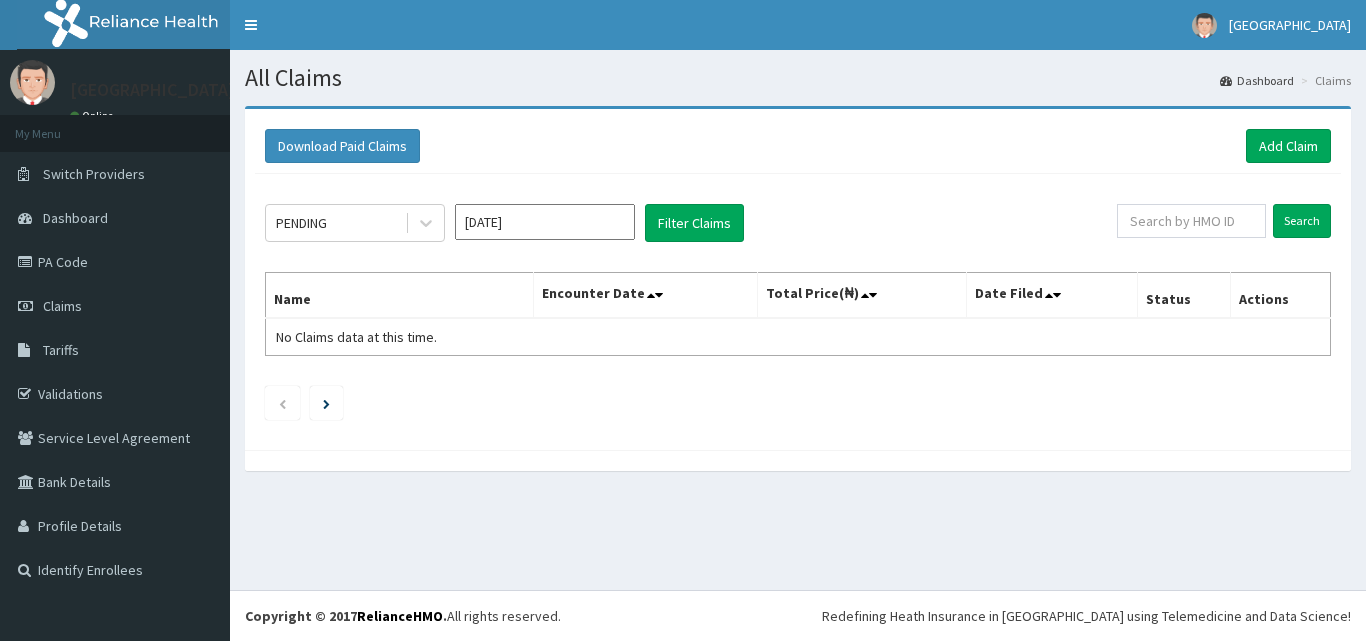 scroll, scrollTop: 0, scrollLeft: 0, axis: both 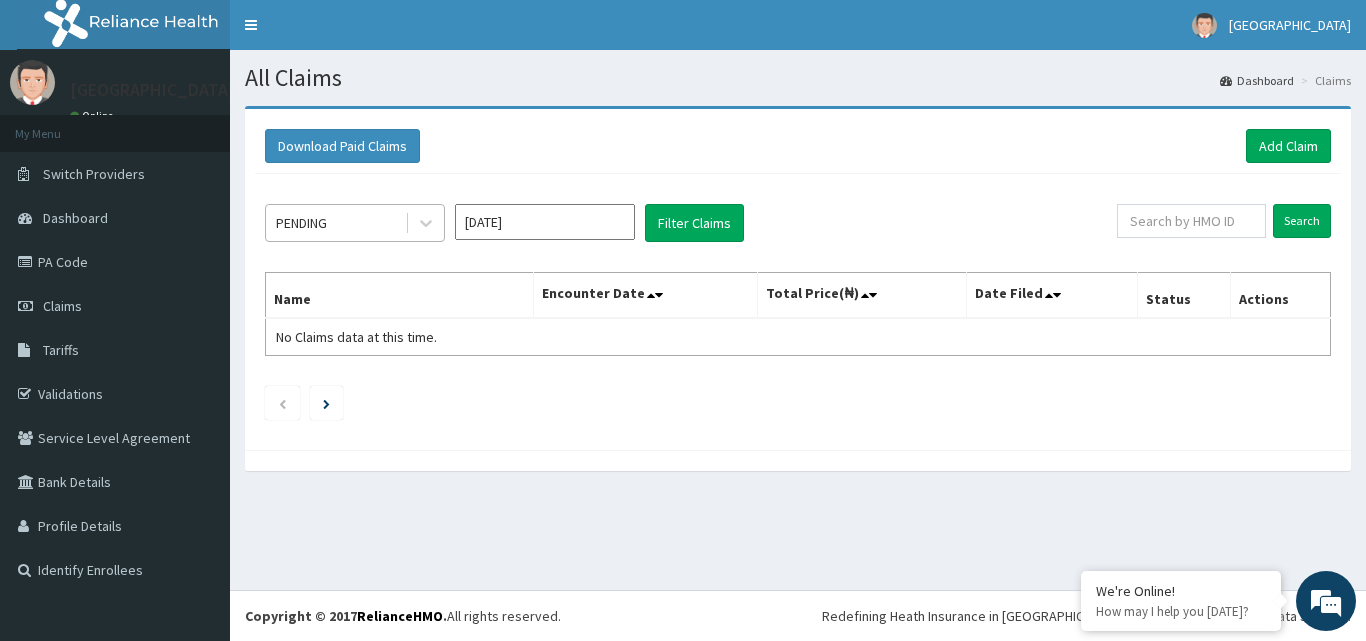 click on "PENDING" at bounding box center (335, 223) 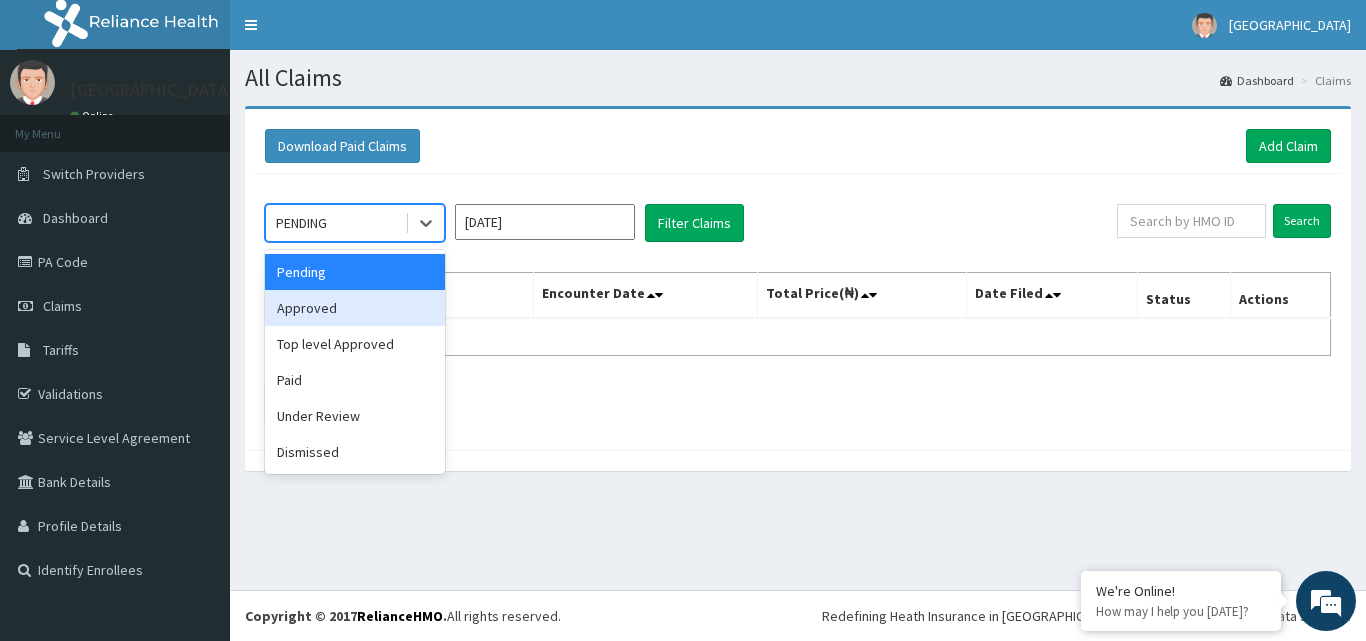click on "Approved" at bounding box center (355, 308) 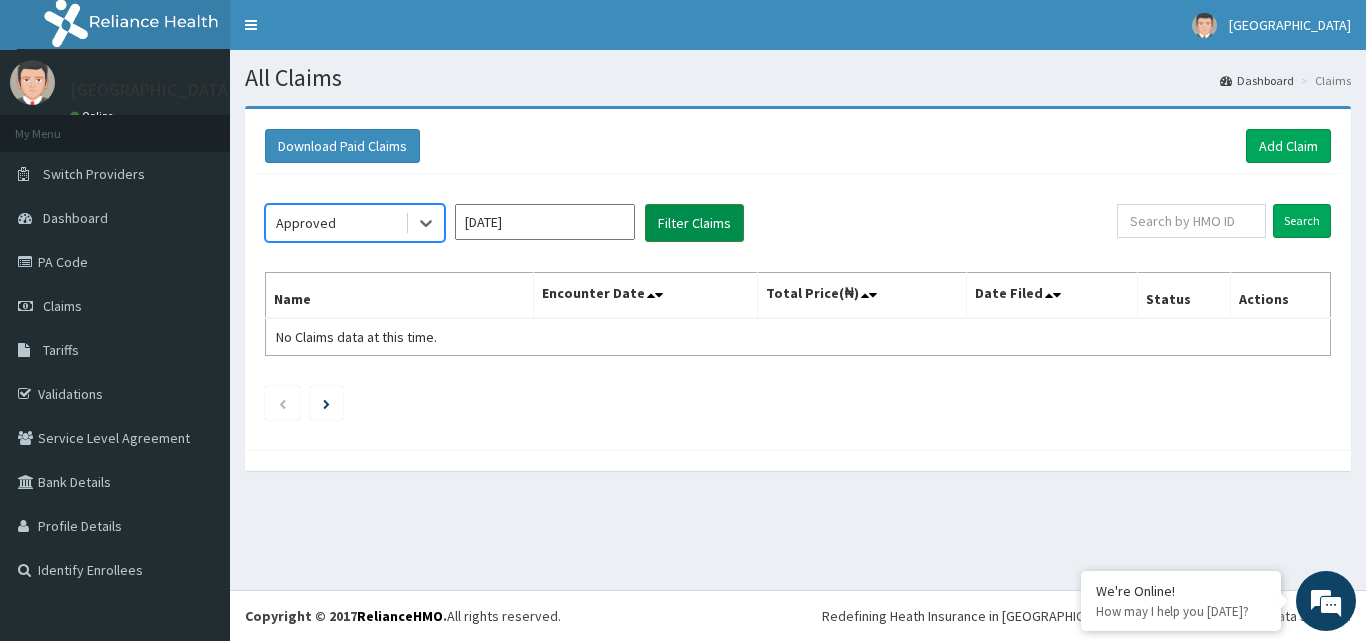 click on "Filter Claims" at bounding box center [694, 223] 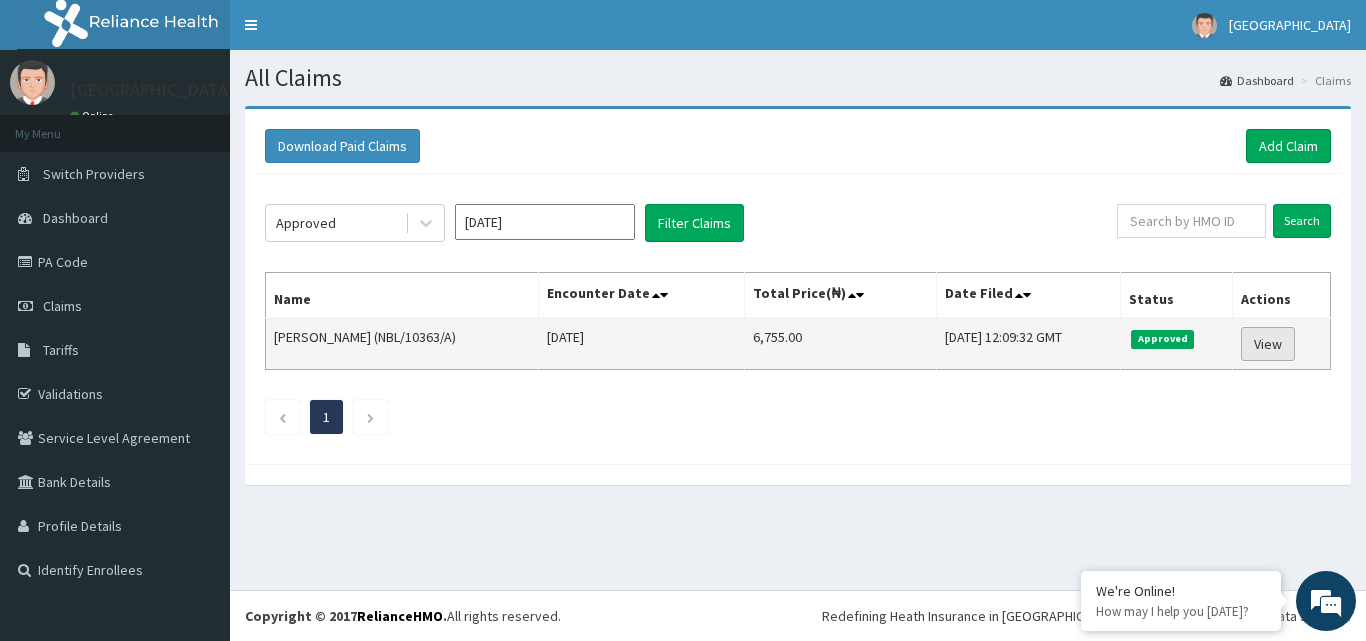 click on "View" at bounding box center (1268, 344) 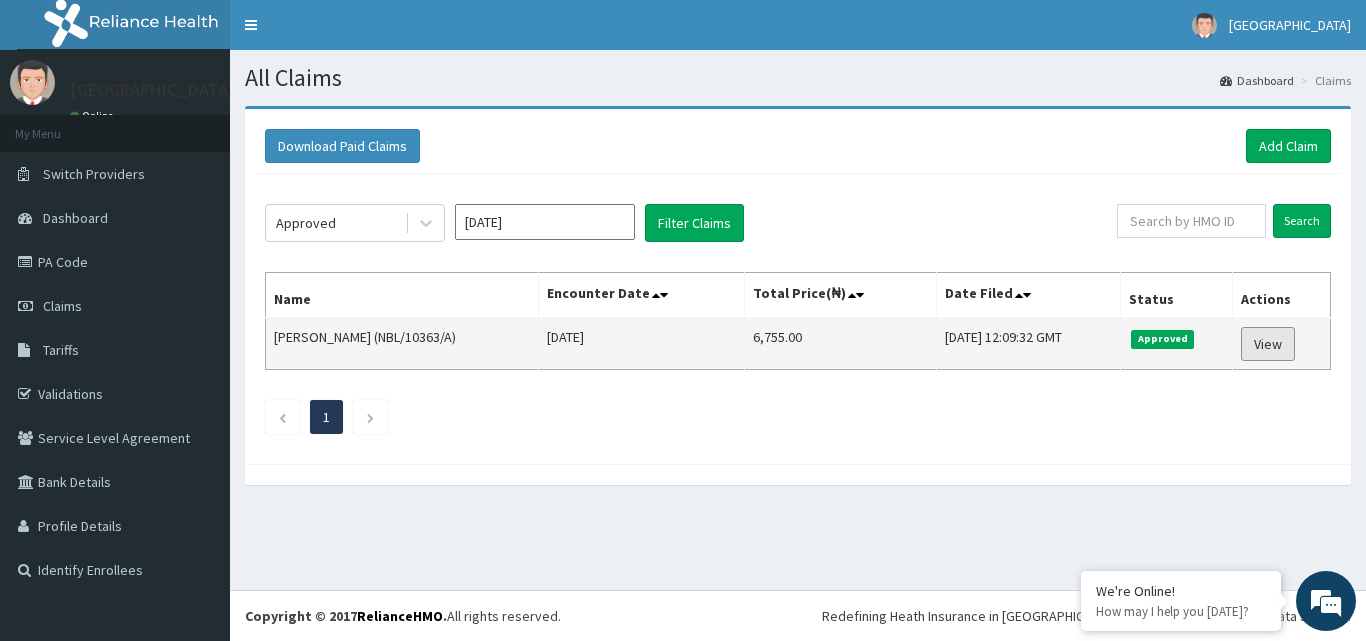 scroll, scrollTop: 0, scrollLeft: 0, axis: both 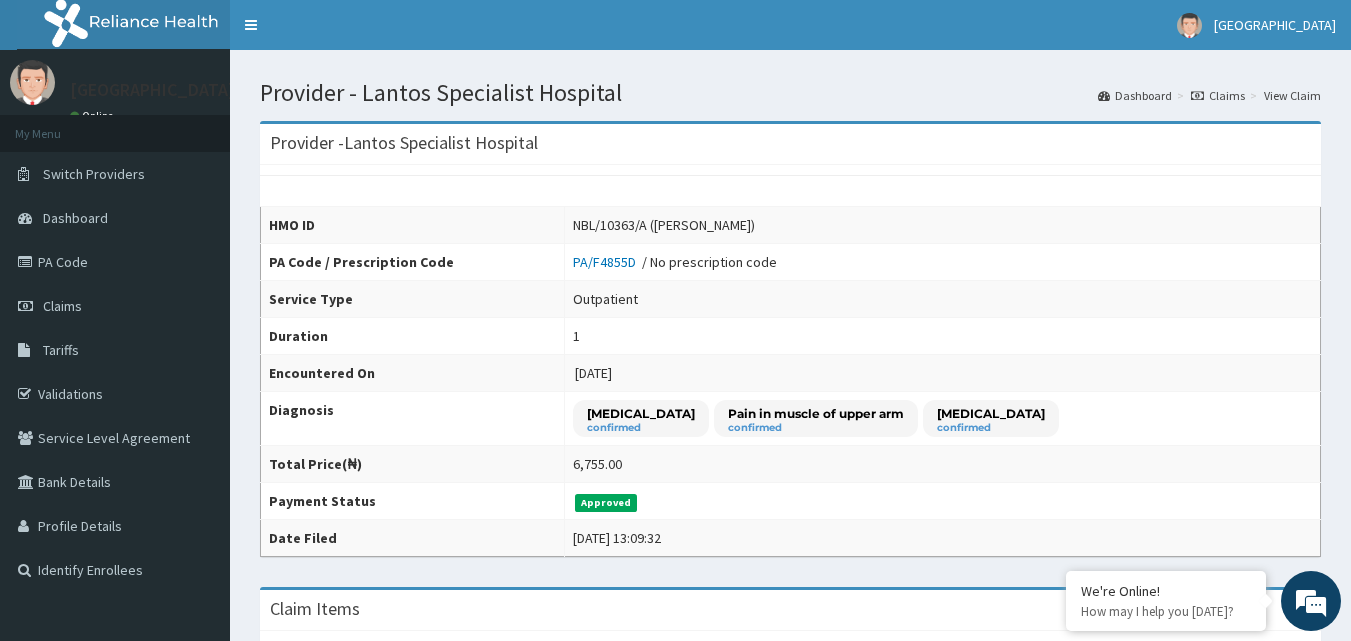 click on "Claims" at bounding box center (1218, 95) 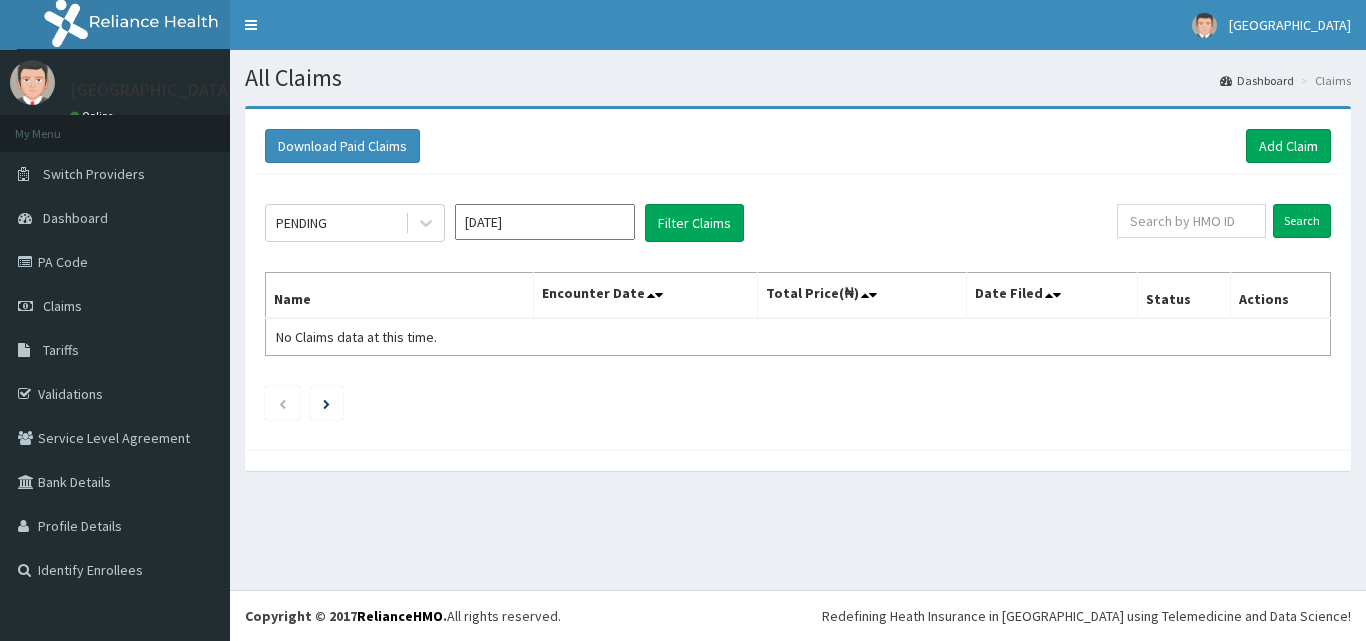 scroll, scrollTop: 0, scrollLeft: 0, axis: both 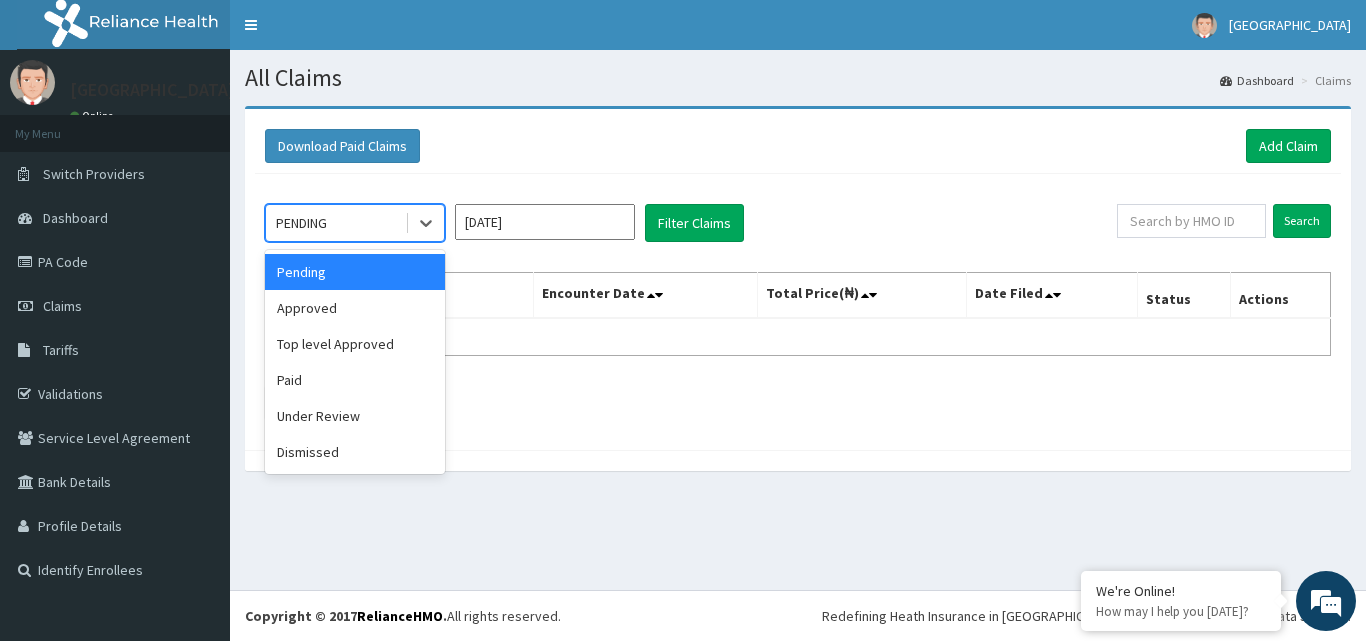 click on "PENDING" at bounding box center [335, 223] 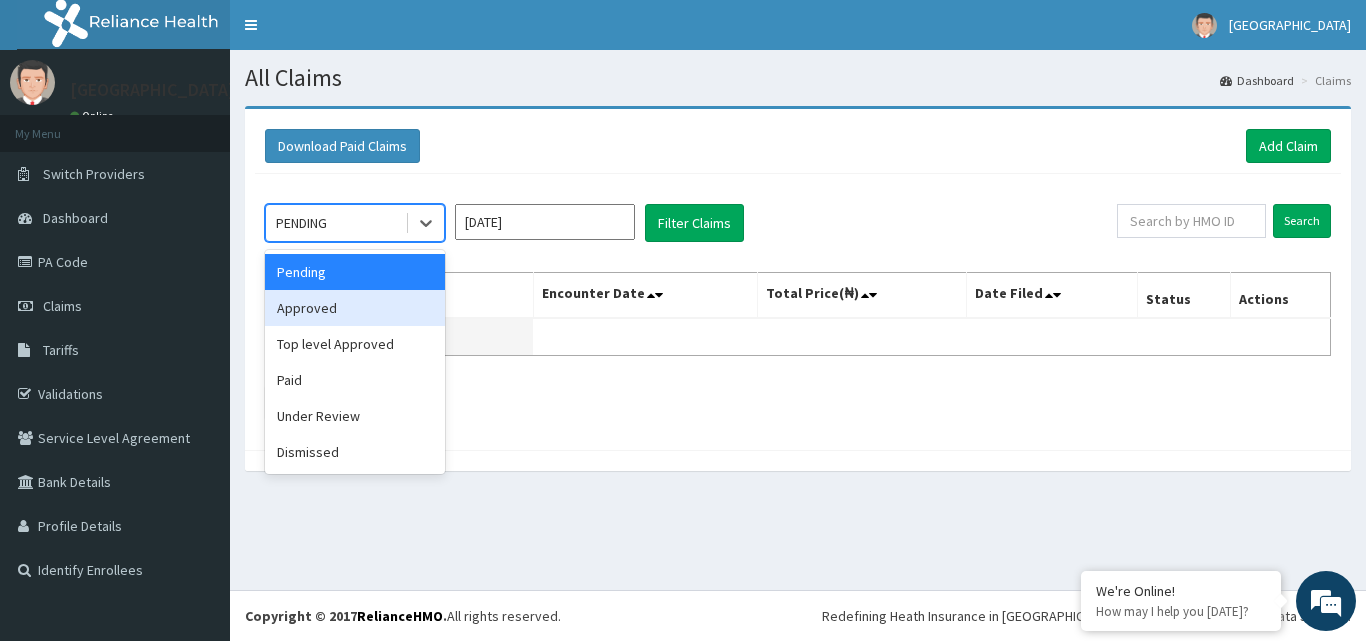 click on "Approved" at bounding box center [355, 308] 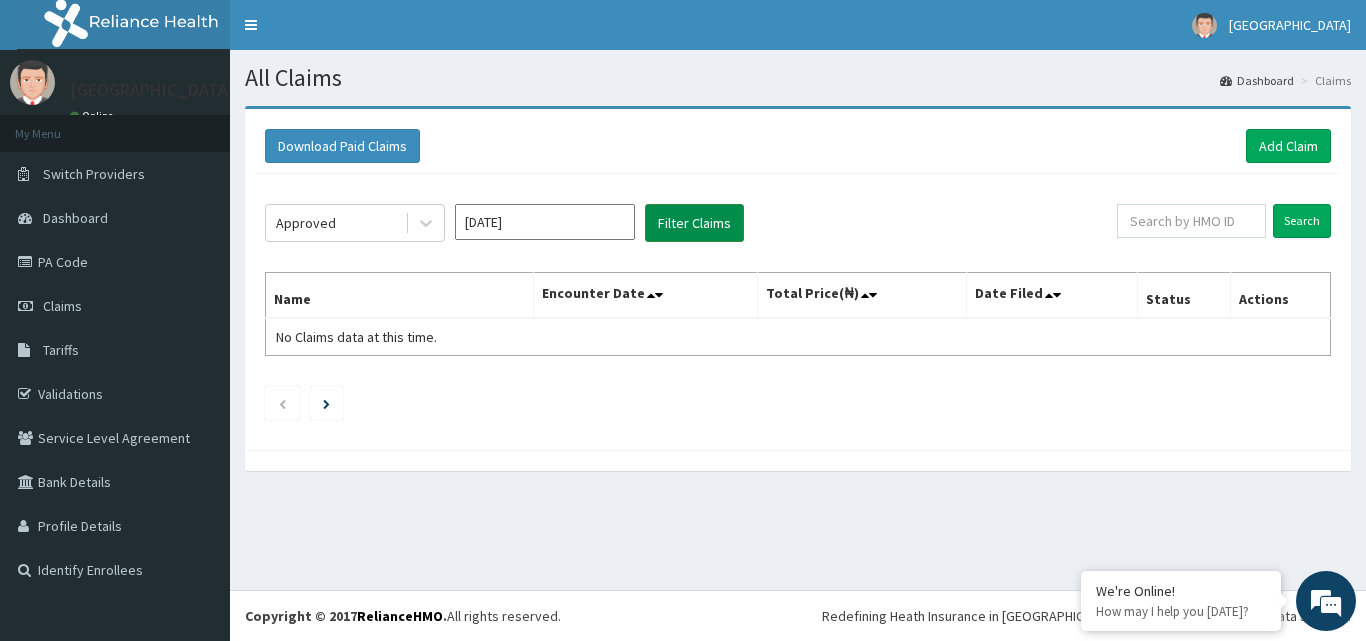click on "Filter Claims" at bounding box center [694, 223] 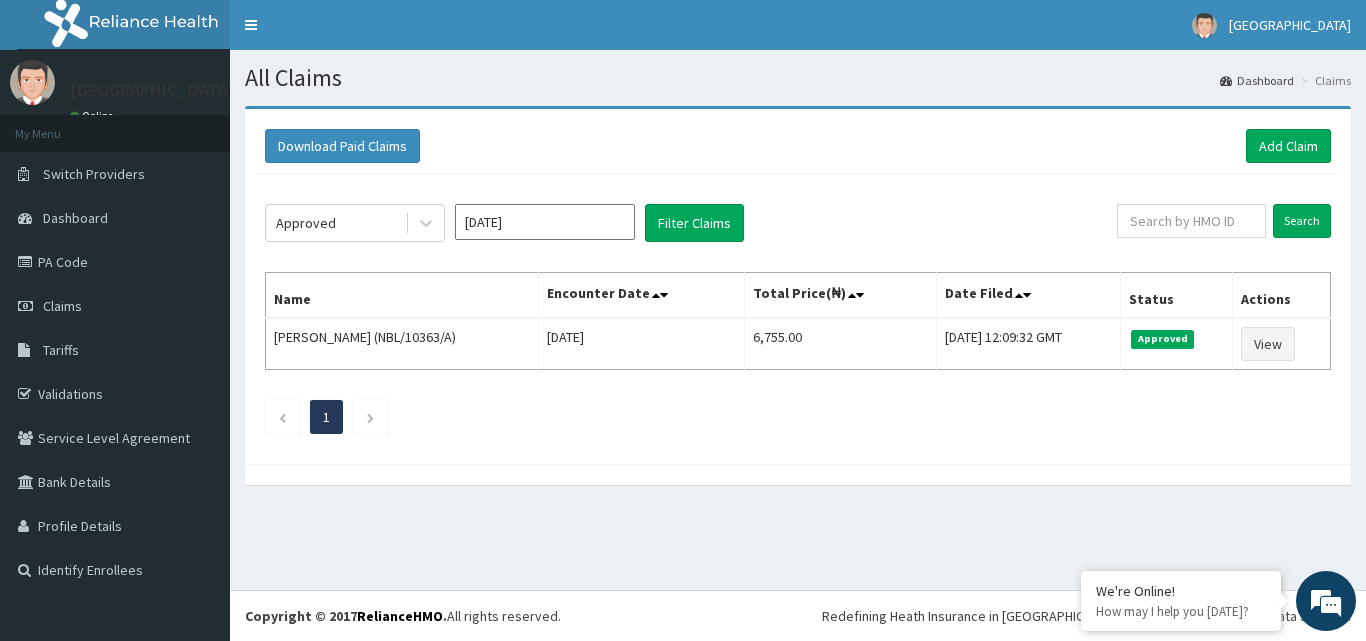 drag, startPoint x: 864, startPoint y: 340, endPoint x: 847, endPoint y: 192, distance: 148.97314 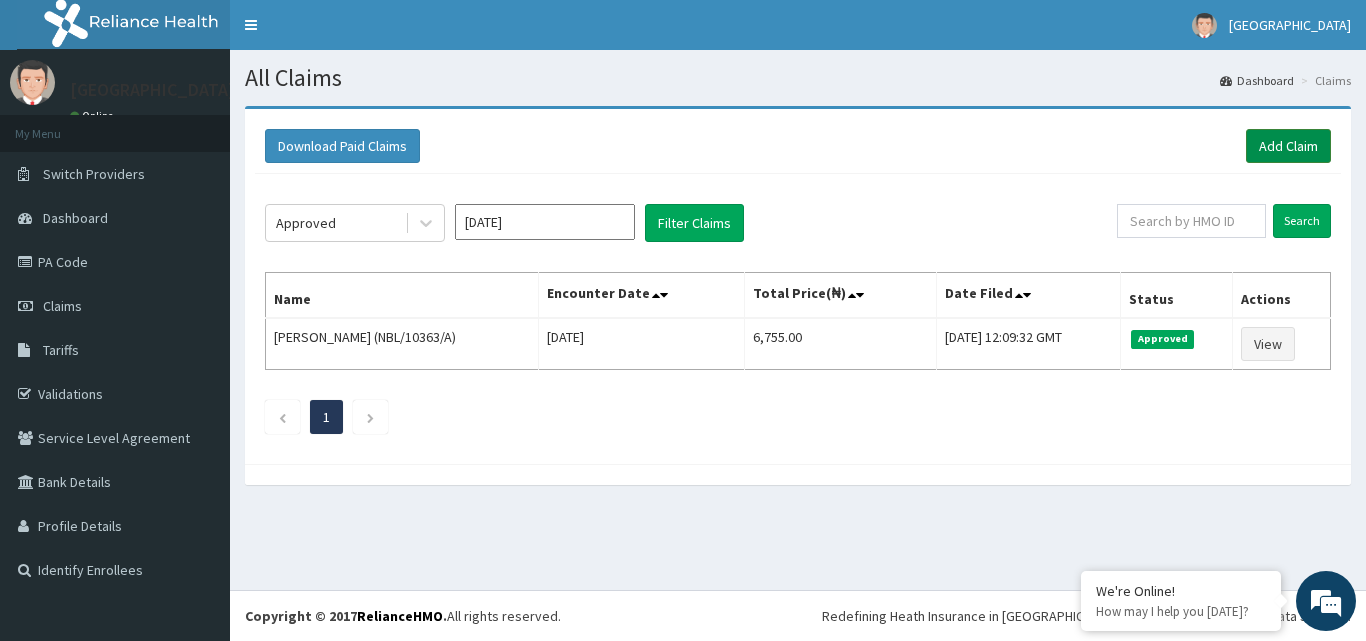 click on "Add Claim" at bounding box center (1288, 146) 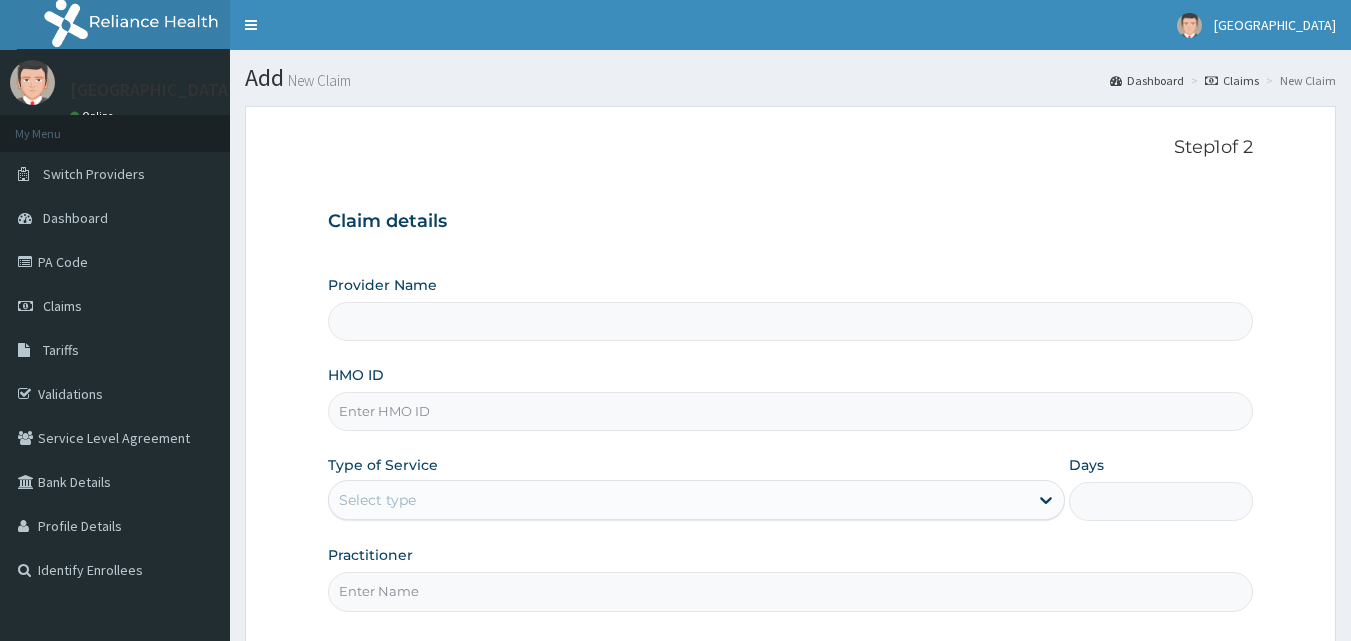 scroll, scrollTop: 0, scrollLeft: 0, axis: both 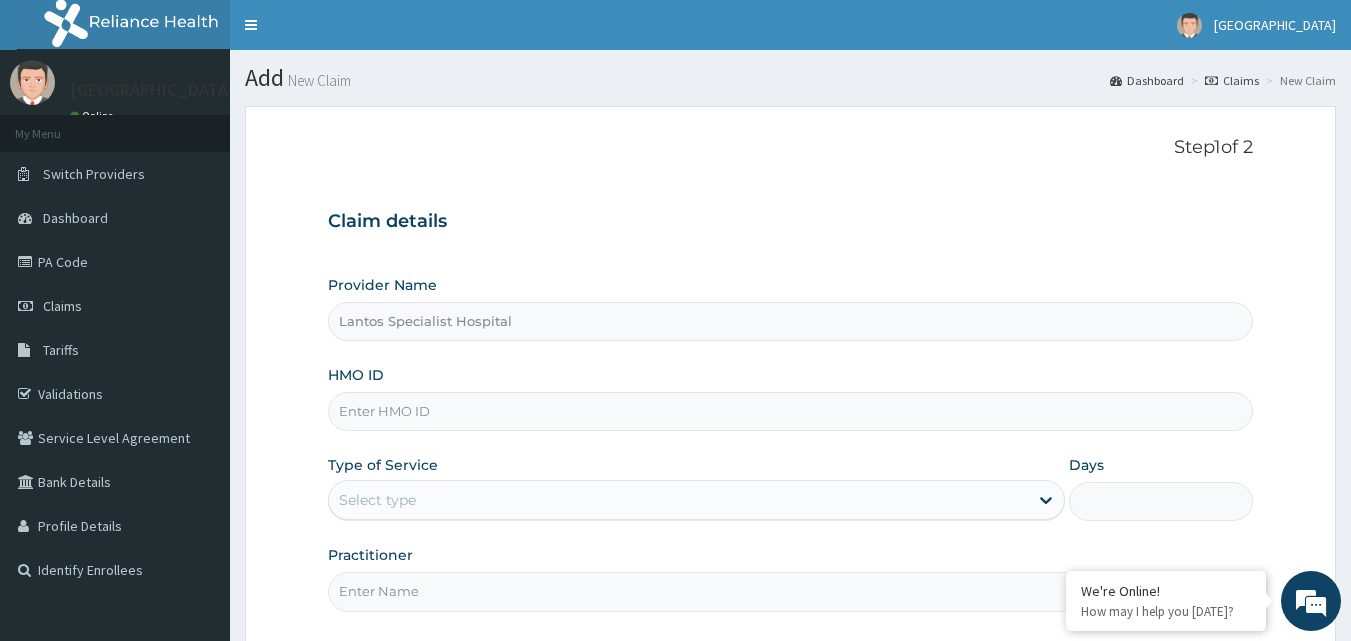 click on "HMO ID" at bounding box center [791, 411] 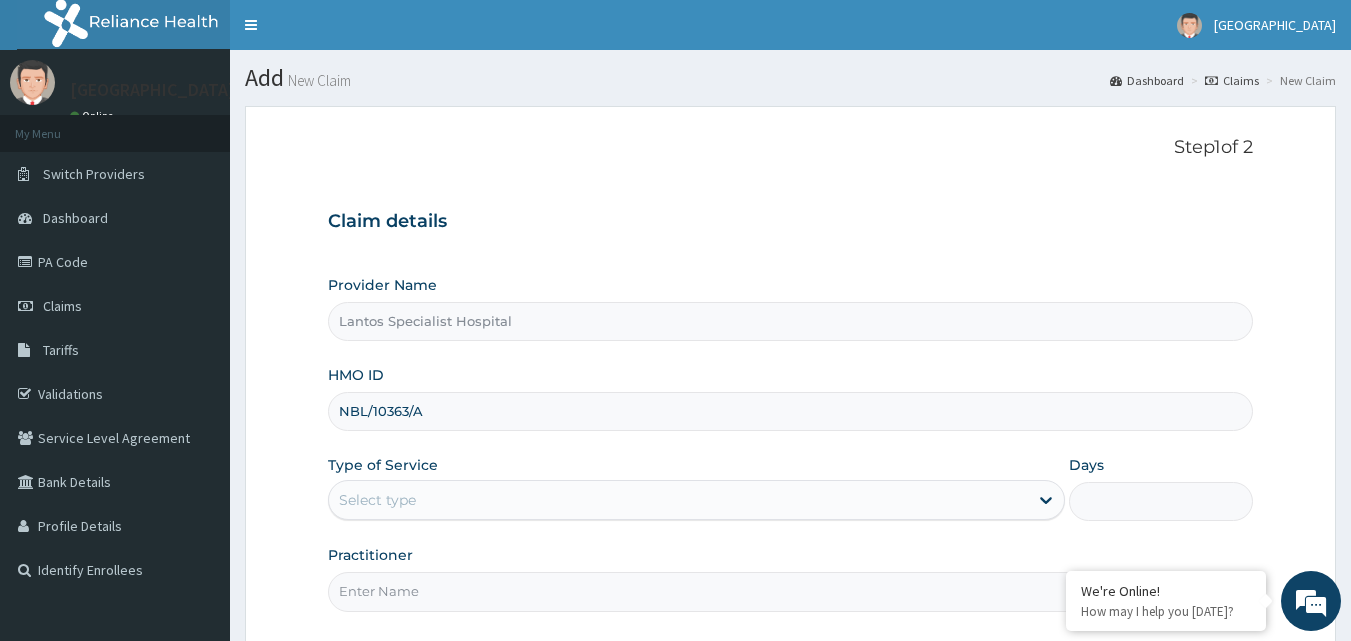 click on "Type of Service Select type" at bounding box center (696, 488) 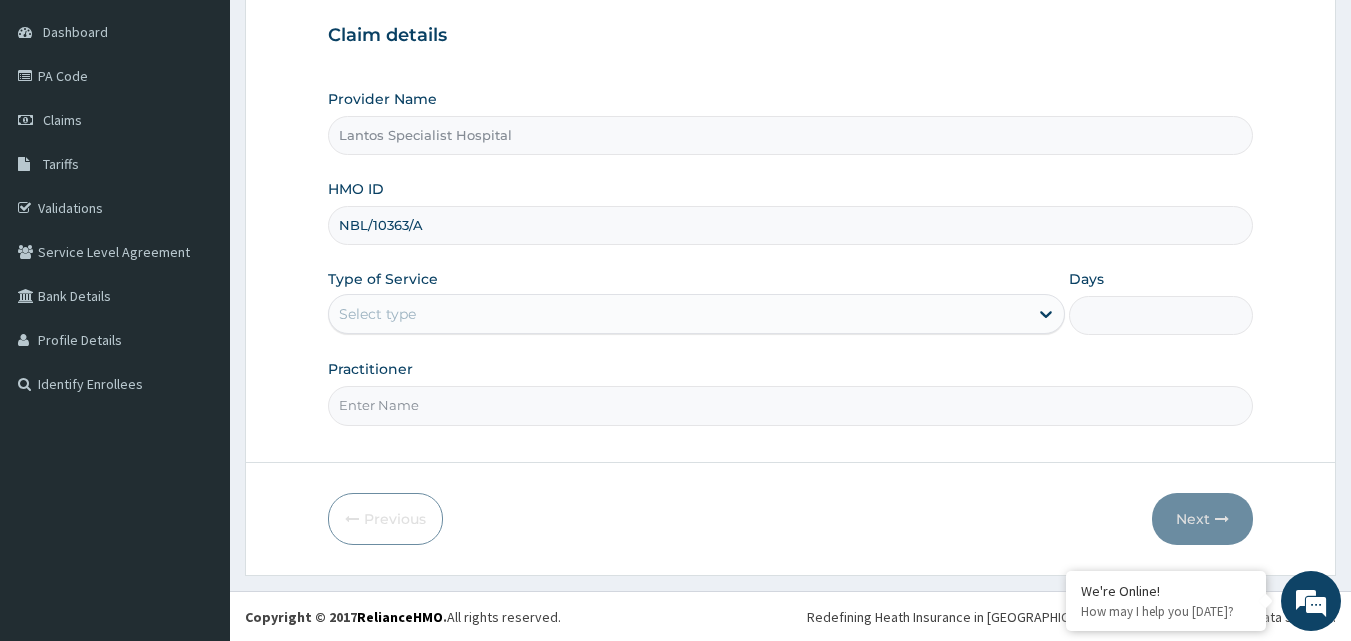 scroll, scrollTop: 187, scrollLeft: 0, axis: vertical 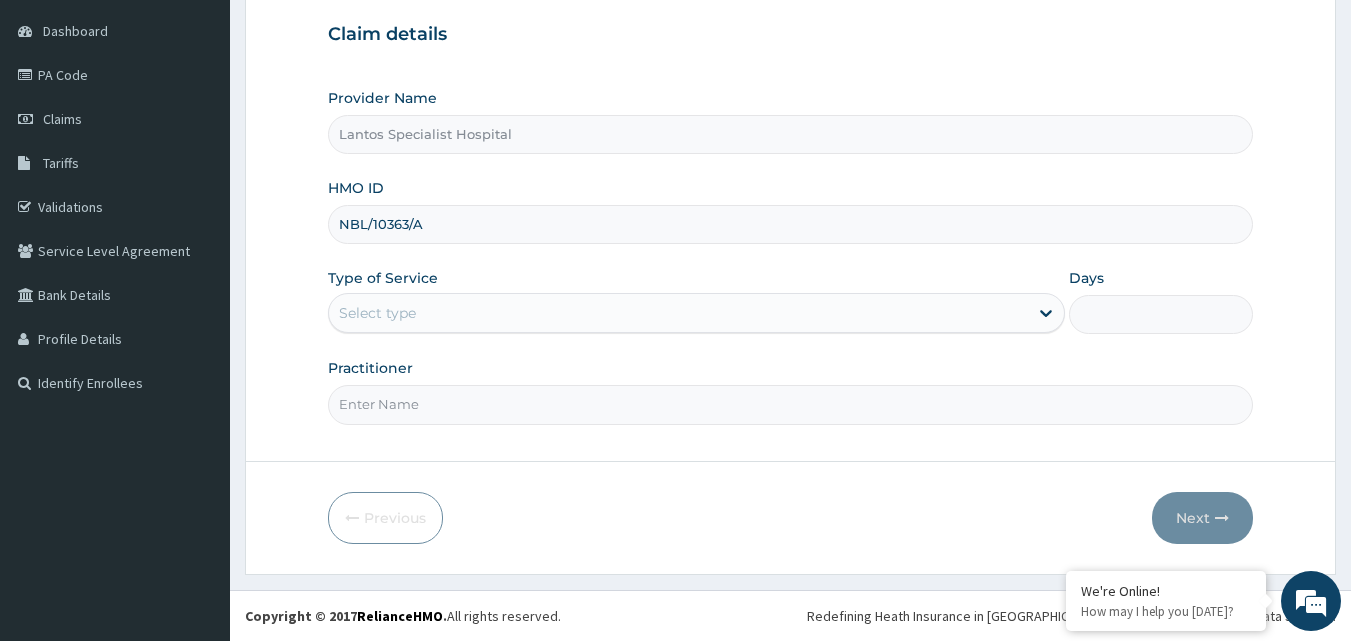 click on "Select type" at bounding box center [678, 313] 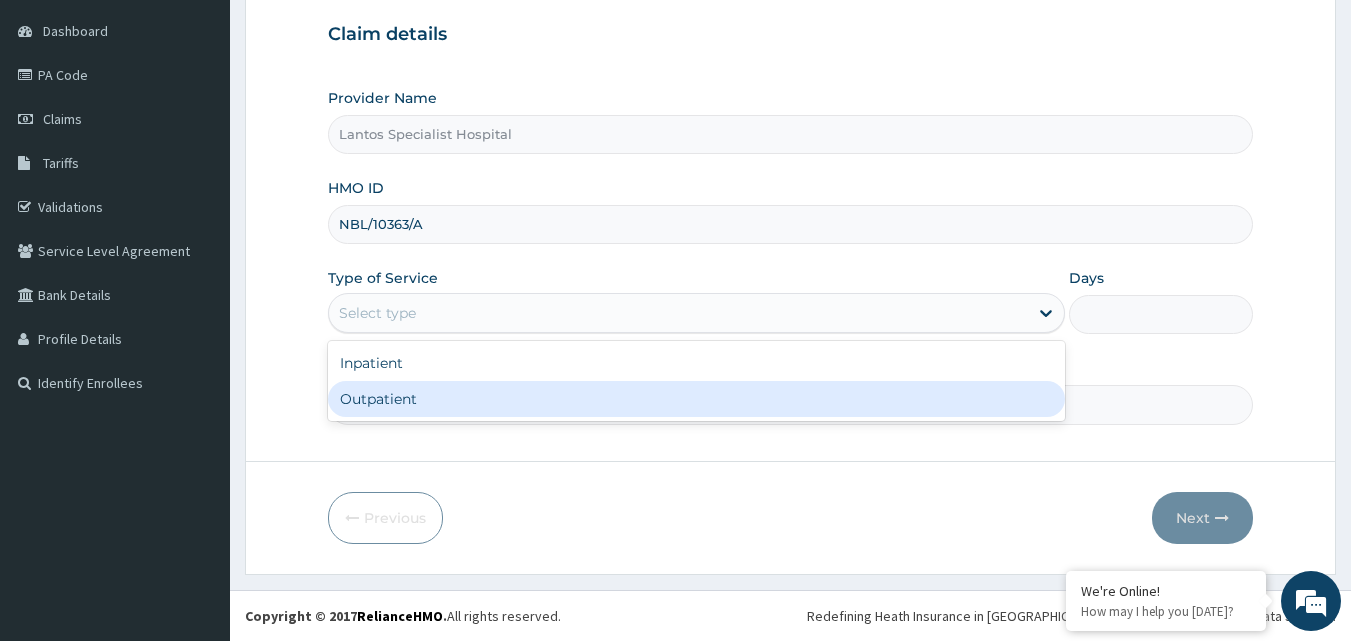 click on "Outpatient" at bounding box center [696, 399] 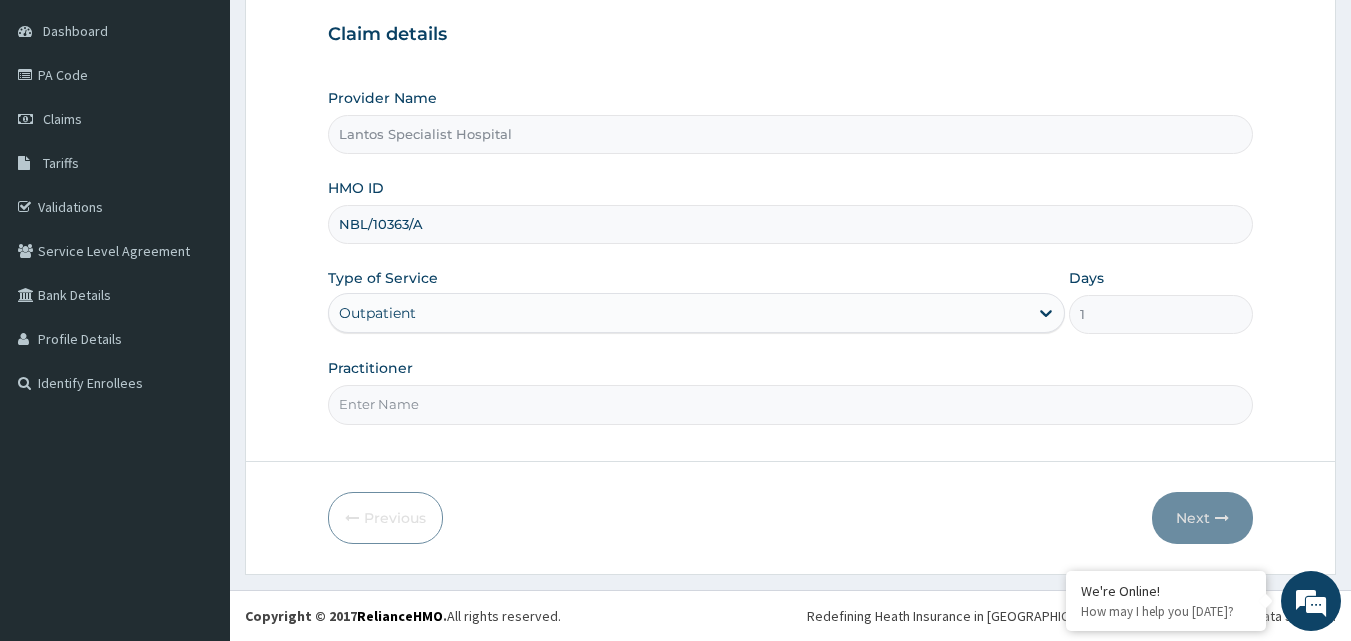 click on "Practitioner" at bounding box center (791, 404) 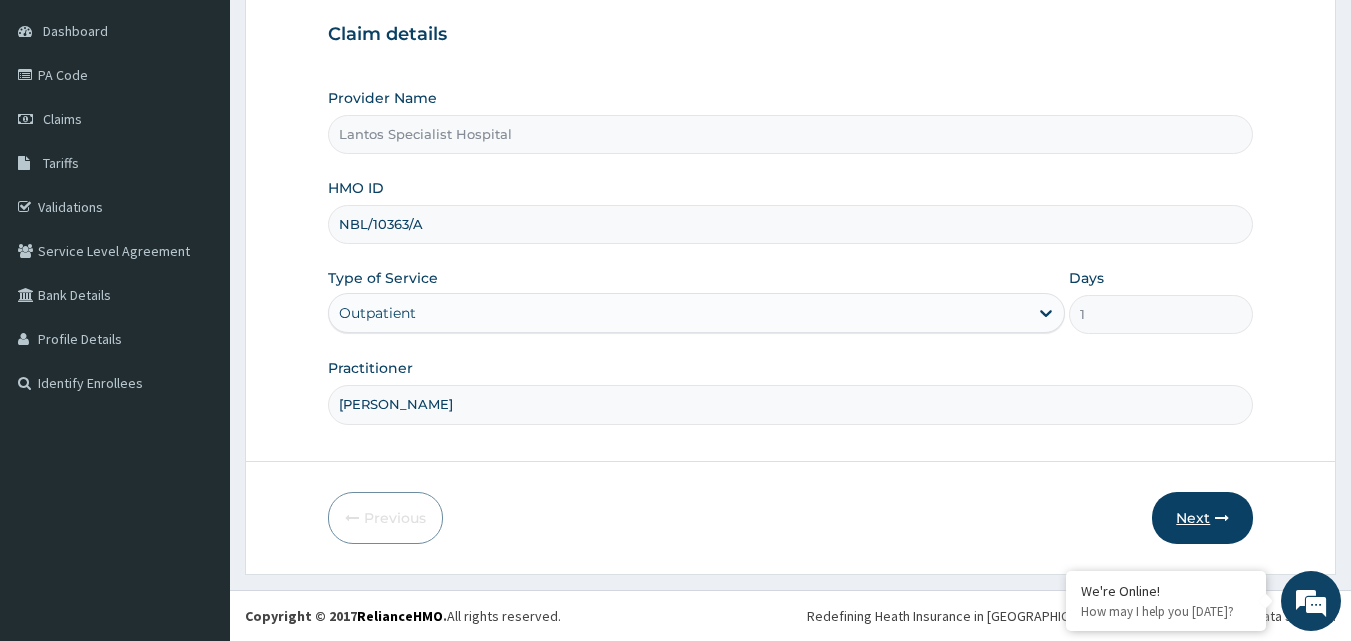 click at bounding box center (1222, 518) 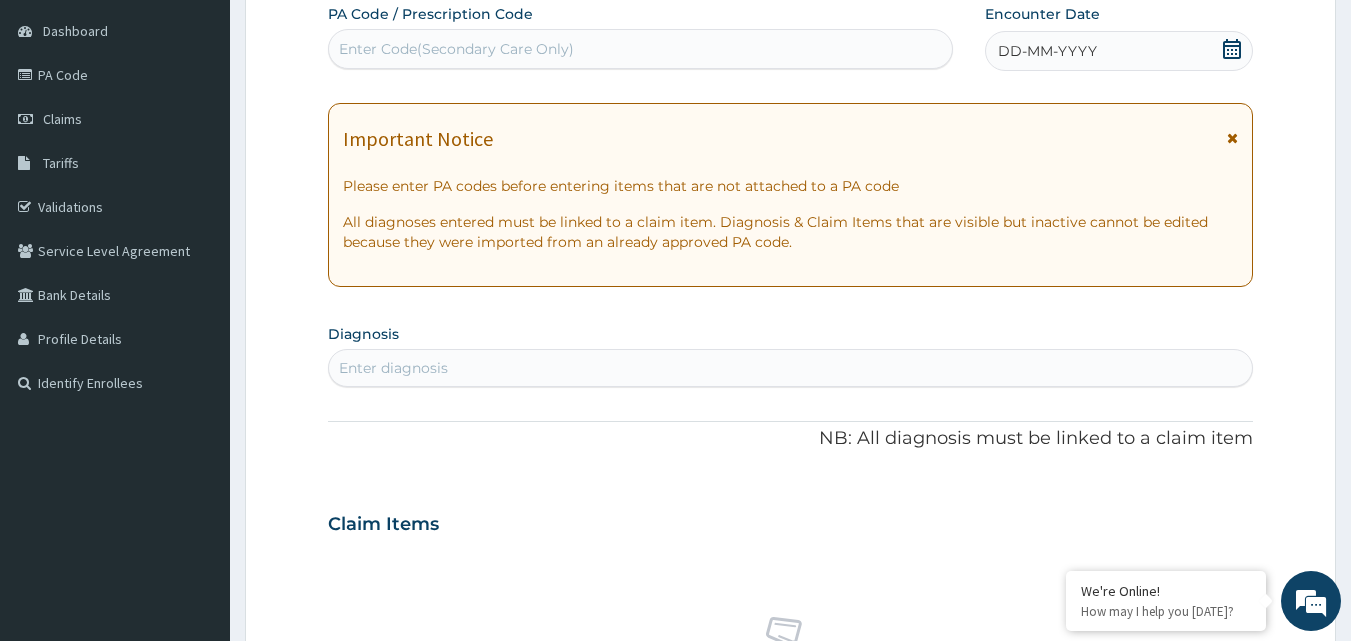scroll, scrollTop: 0, scrollLeft: 0, axis: both 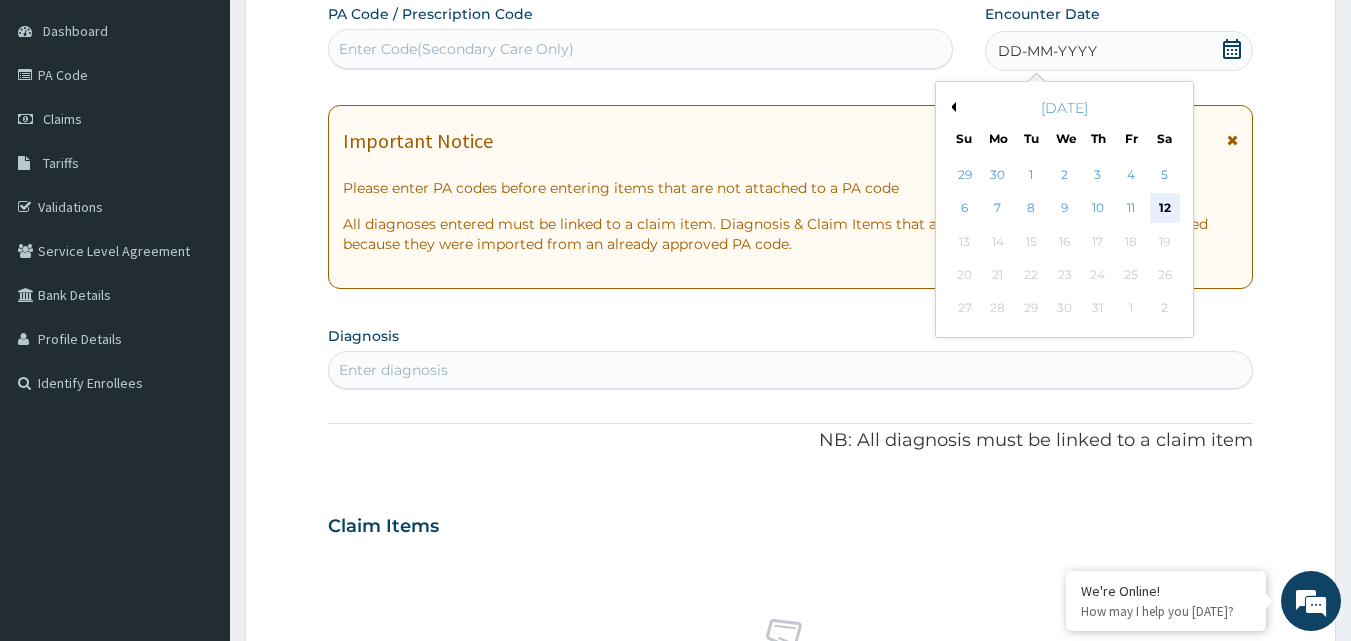 click on "12" at bounding box center (1165, 209) 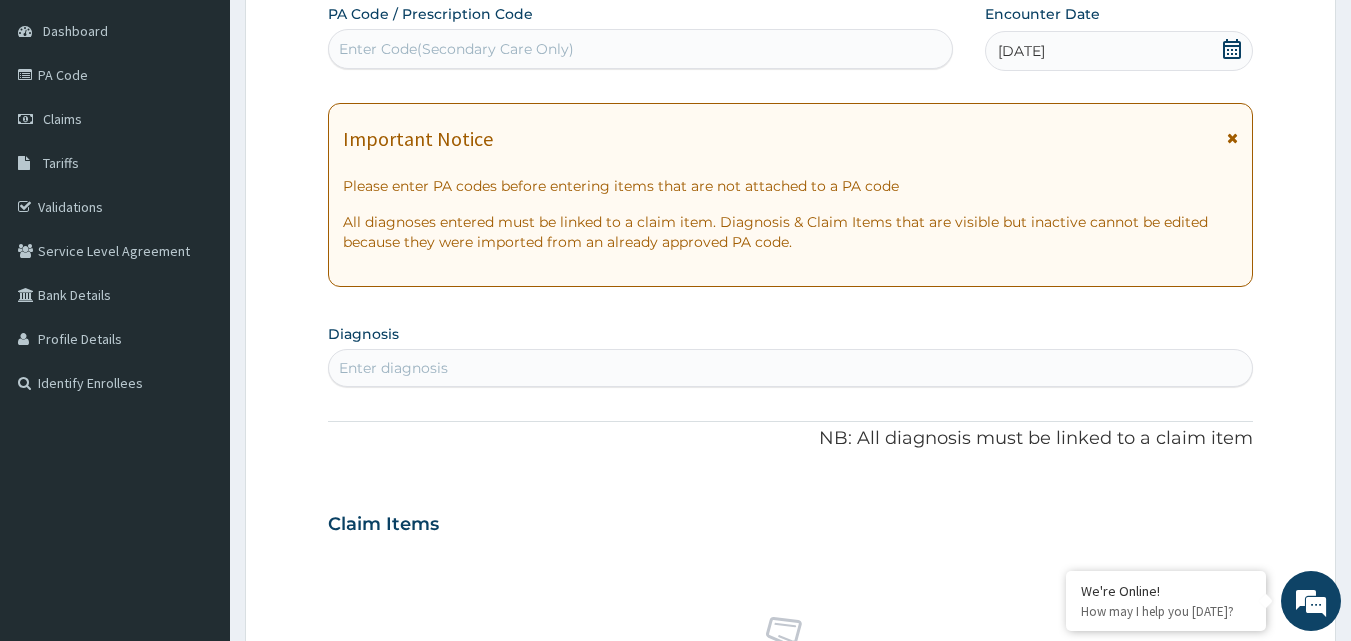 click on "Diagnosis Enter diagnosis" at bounding box center (791, 353) 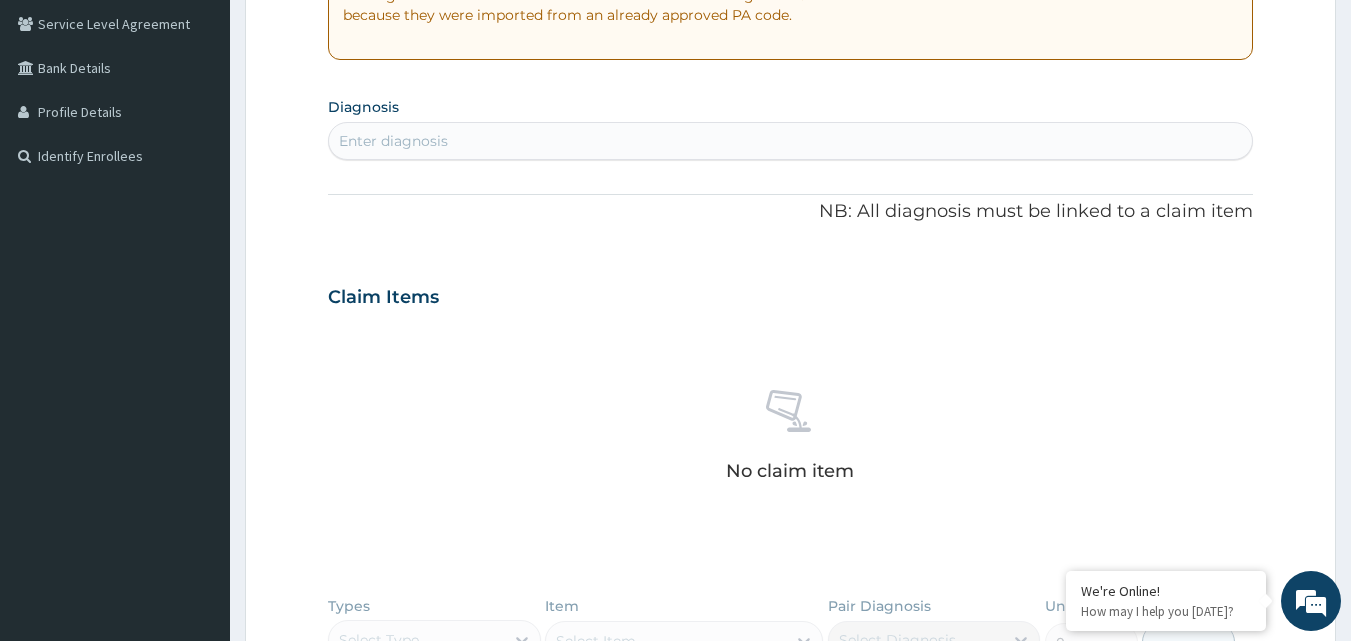 scroll, scrollTop: 480, scrollLeft: 0, axis: vertical 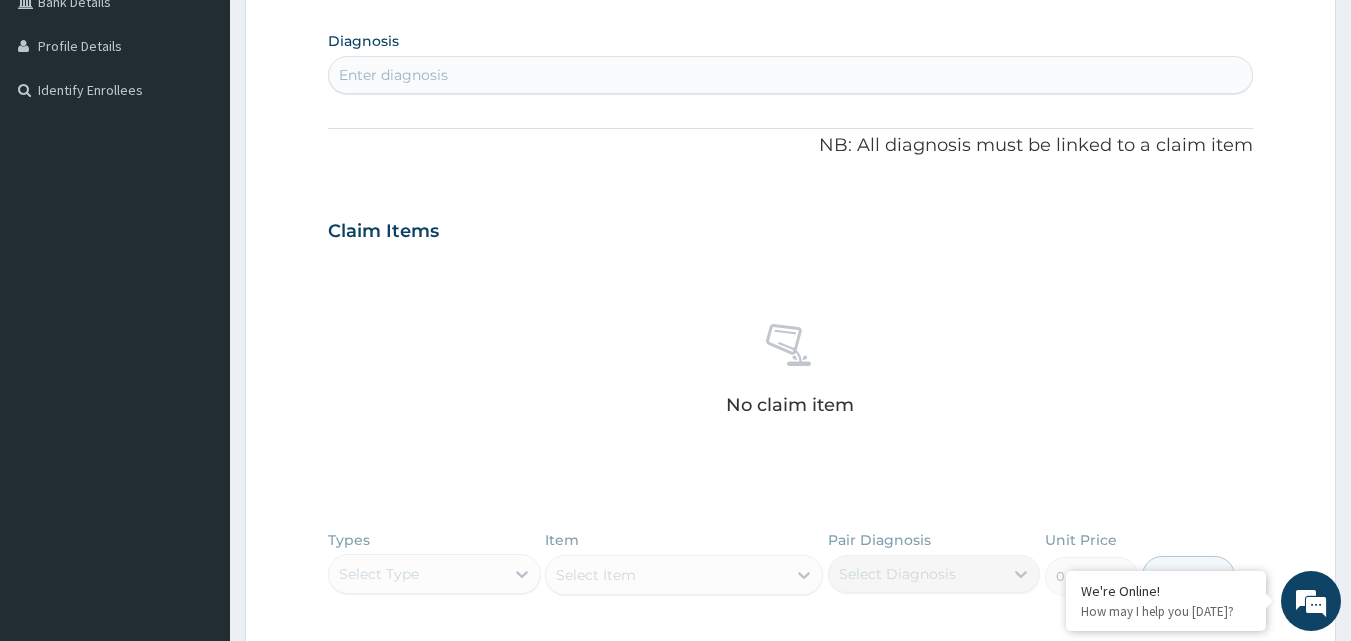 click on "Enter diagnosis" at bounding box center [791, 75] 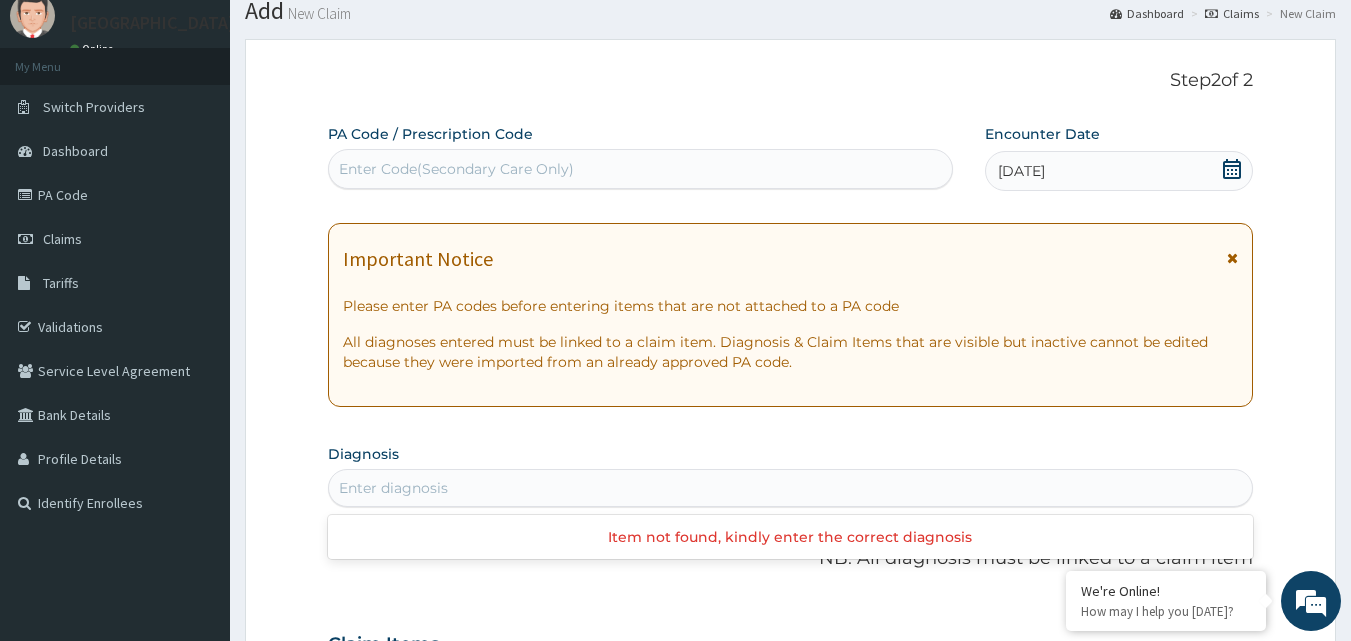 scroll, scrollTop: 40, scrollLeft: 0, axis: vertical 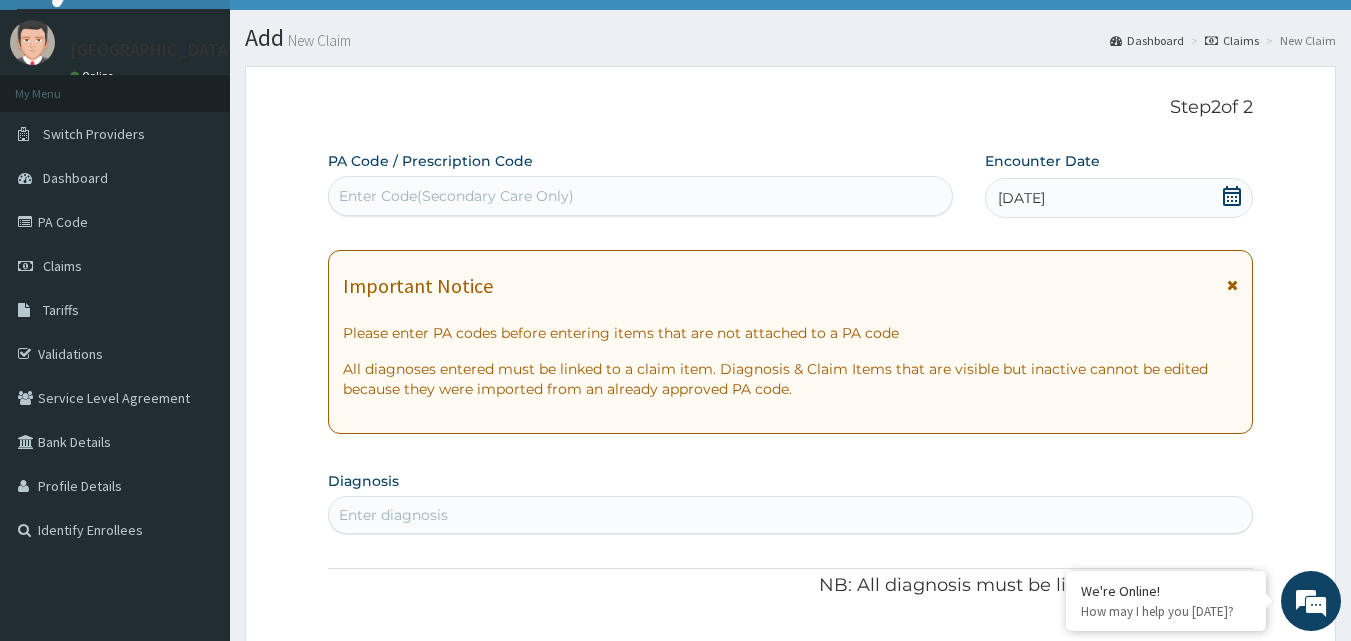 click on "Enter Code(Secondary Care Only)" at bounding box center [641, 196] 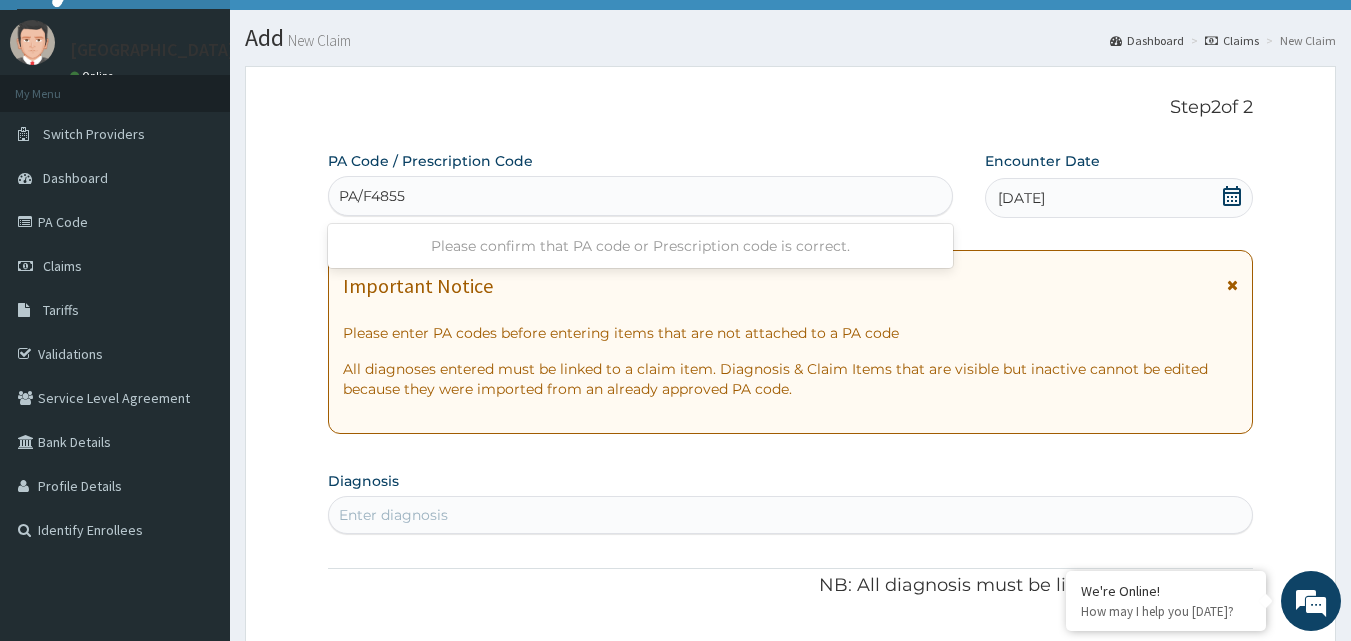 type on "PA/F4855D" 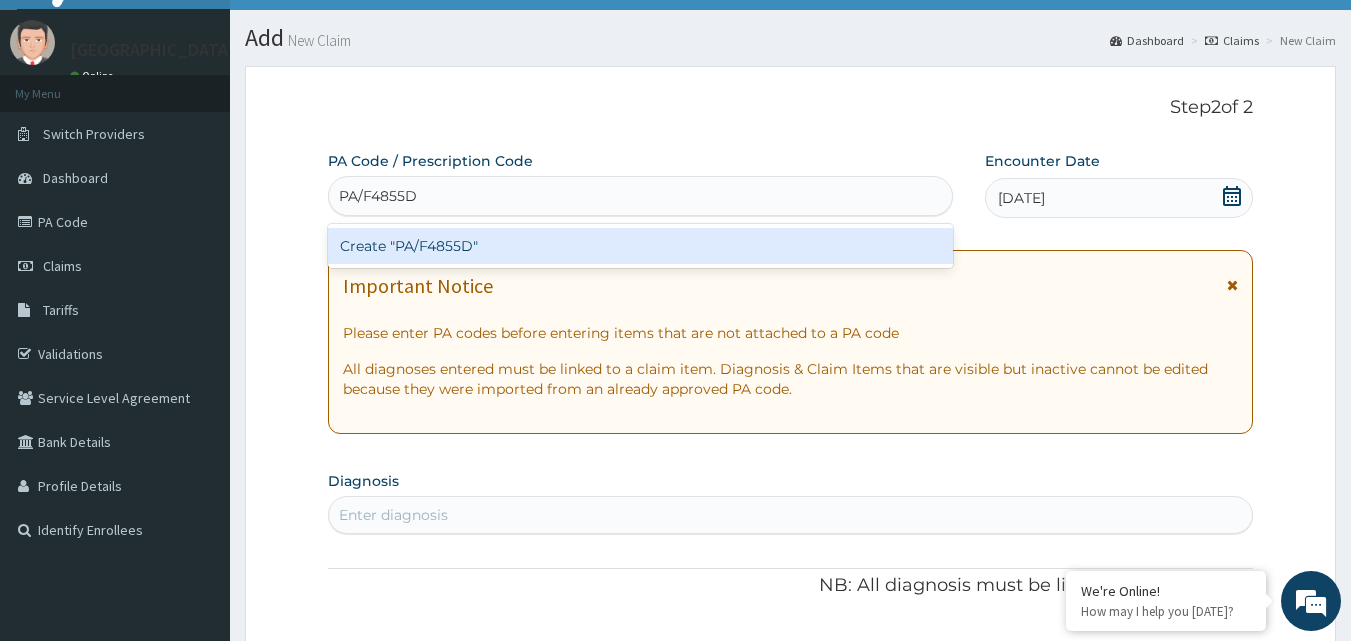 click on "Create "PA/F4855D"" at bounding box center (641, 246) 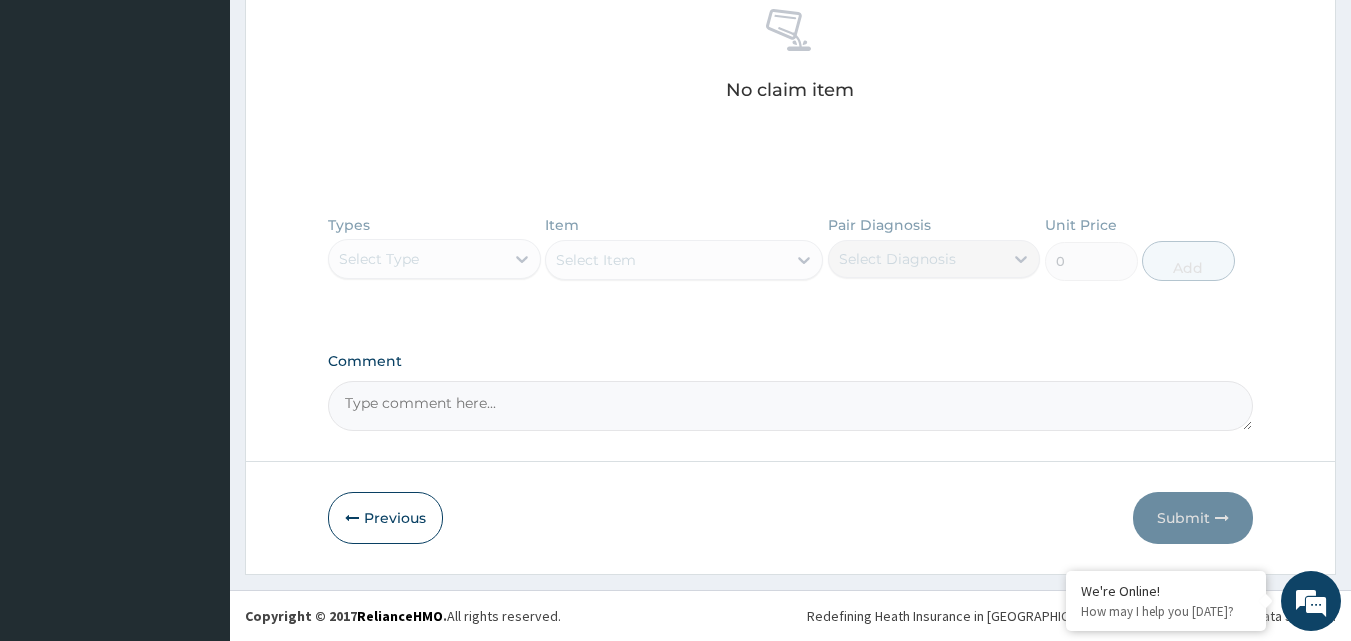 scroll, scrollTop: 0, scrollLeft: 0, axis: both 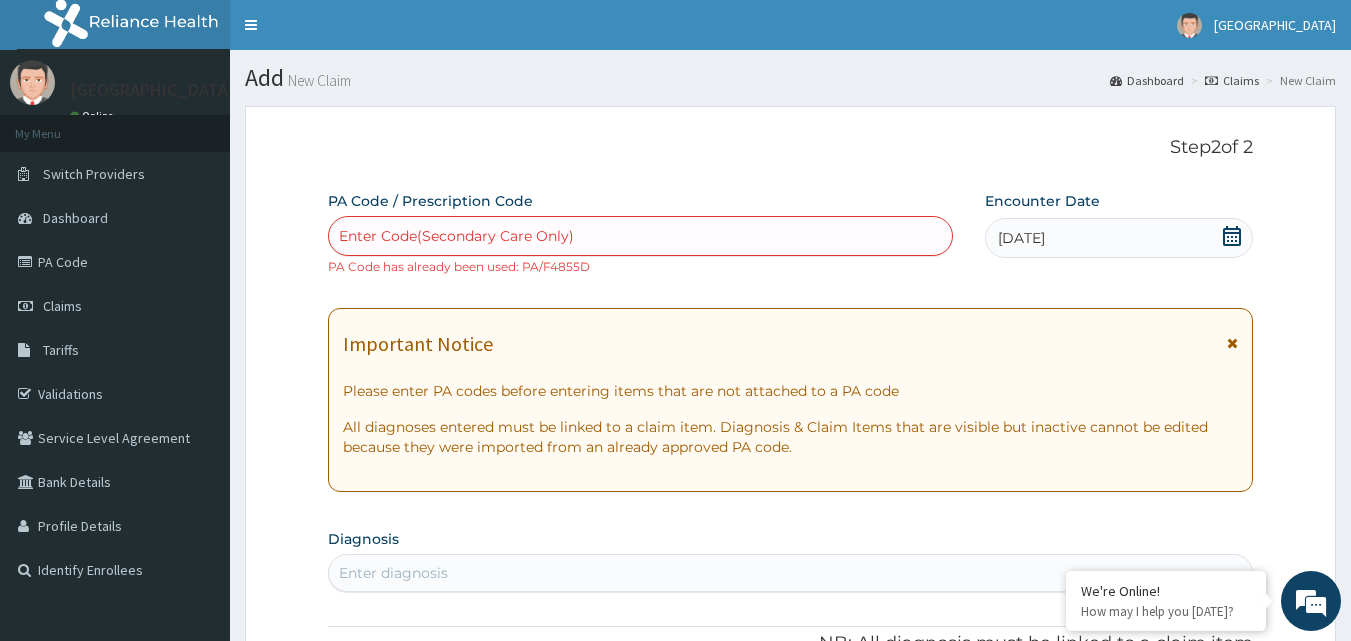 click on "PA Code / Prescription Code Enter Code(Secondary Care Only) PA Code has already been used: PA/F4855D Encounter Date 12-07-2025 Important Notice Please enter PA codes before entering items that are not attached to a PA code   All diagnoses entered must be linked to a claim item. Diagnosis & Claim Items that are visible but inactive cannot be edited because they were imported from an already approved PA code. Diagnosis Enter diagnosis NB: All diagnosis must be linked to a claim item Claim Items No claim item Types Select Type Item Select Item Pair Diagnosis Select Diagnosis Unit Price 0 Add Comment" at bounding box center (791, 717) 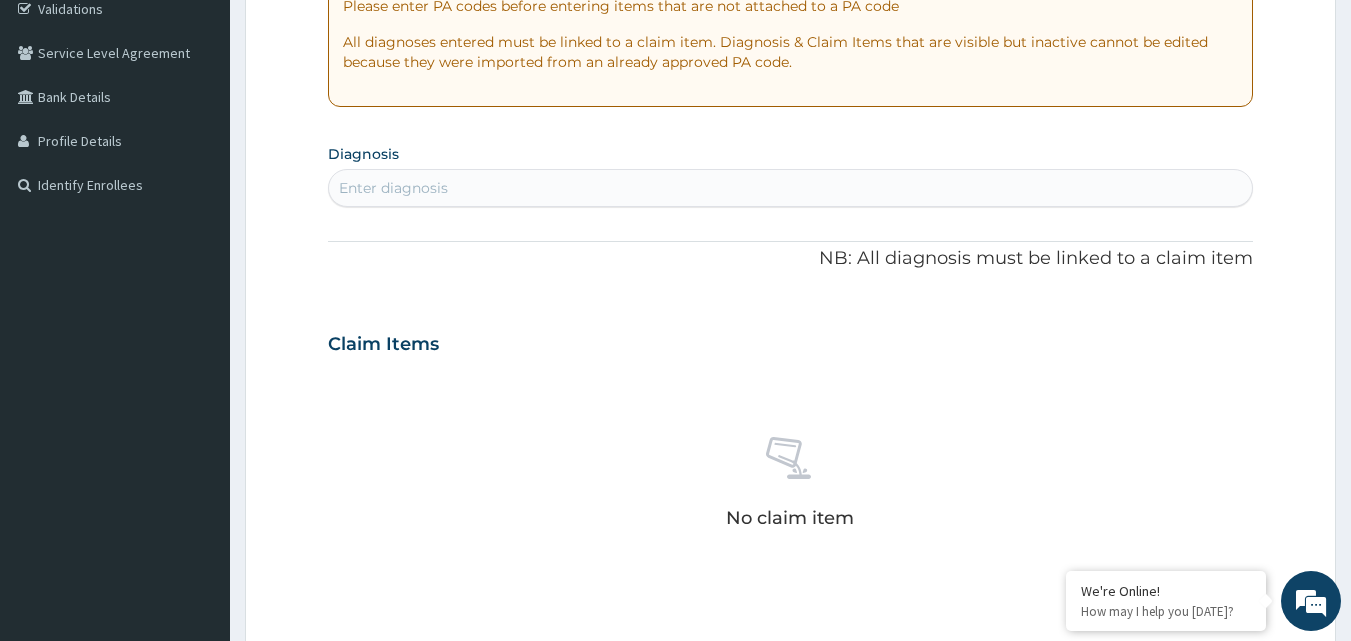 scroll, scrollTop: 400, scrollLeft: 0, axis: vertical 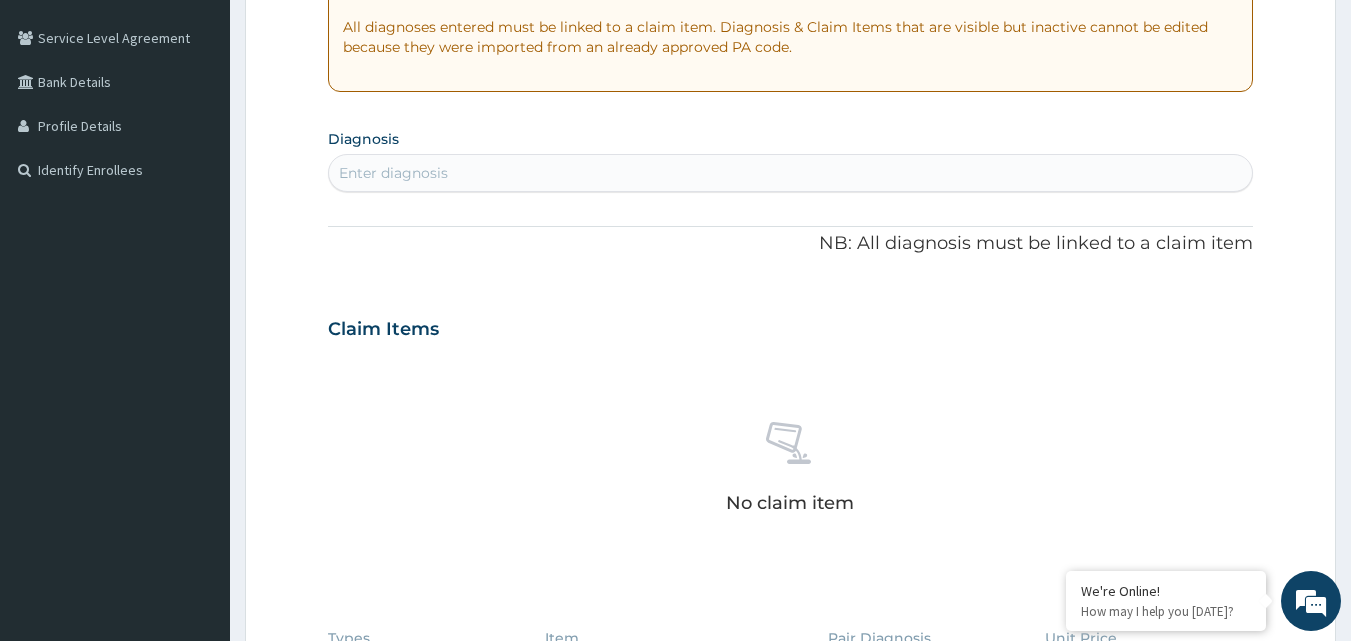 click on "Enter diagnosis" at bounding box center (791, 173) 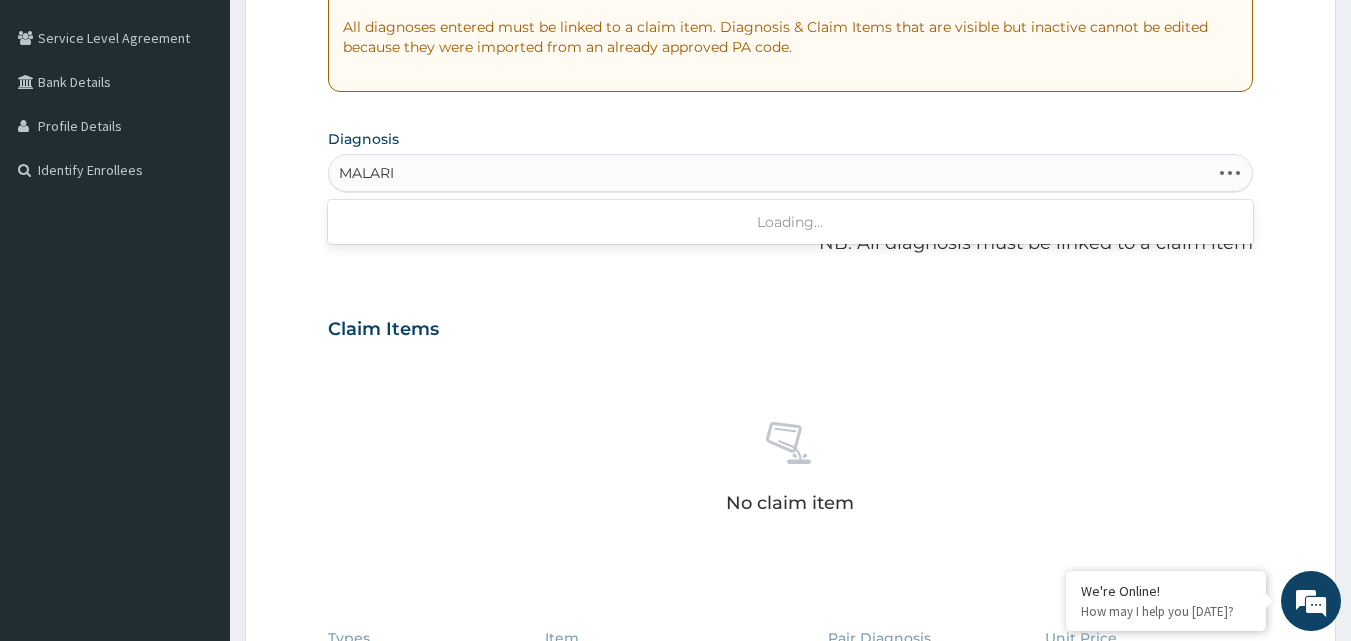 type on "MALARIA" 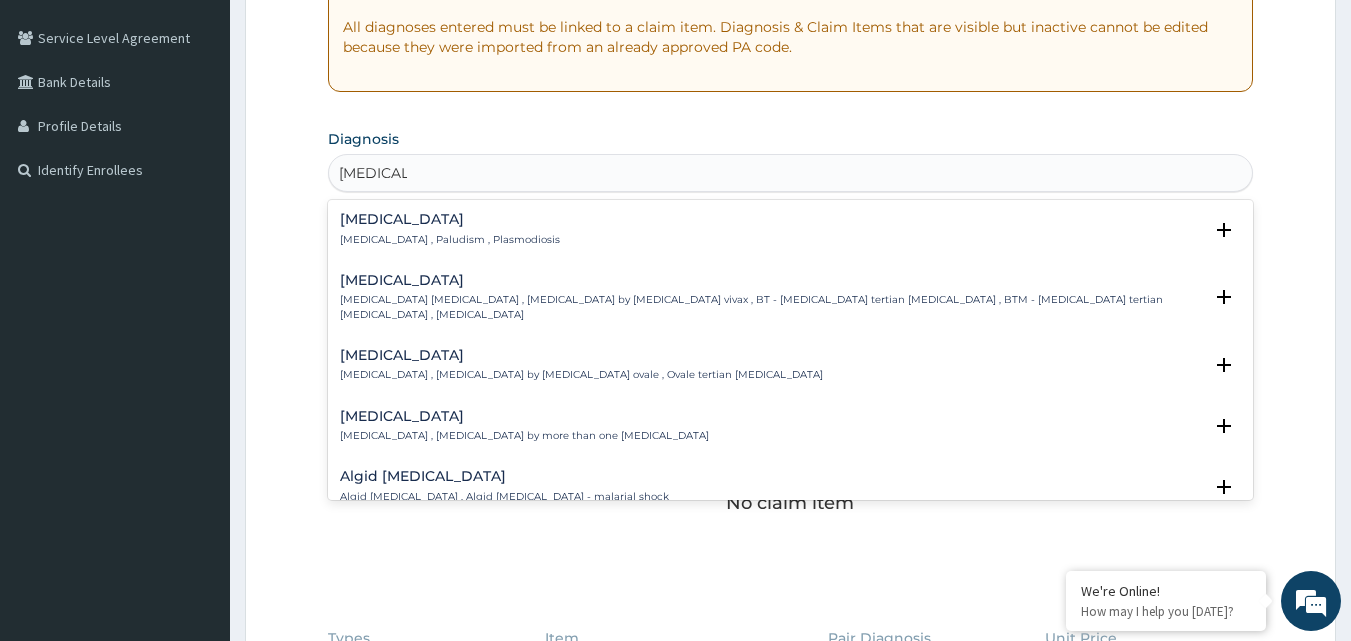 click on "Malaria Malaria , Paludism , Plasmodiosis Select Status Query Query covers suspected (?), Keep in view (kiv), Ruled out (r/o) Confirmed" at bounding box center (791, 234) 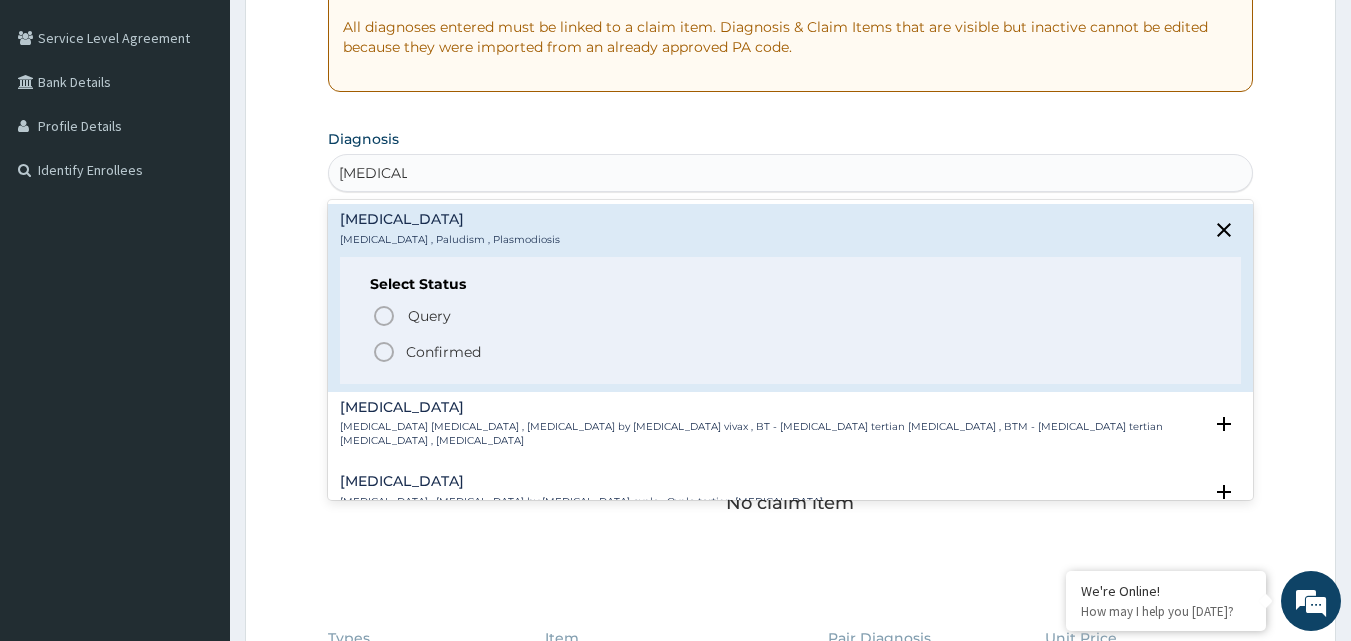 click on "Malaria Malaria , Paludism , Plasmodiosis" at bounding box center (791, 229) 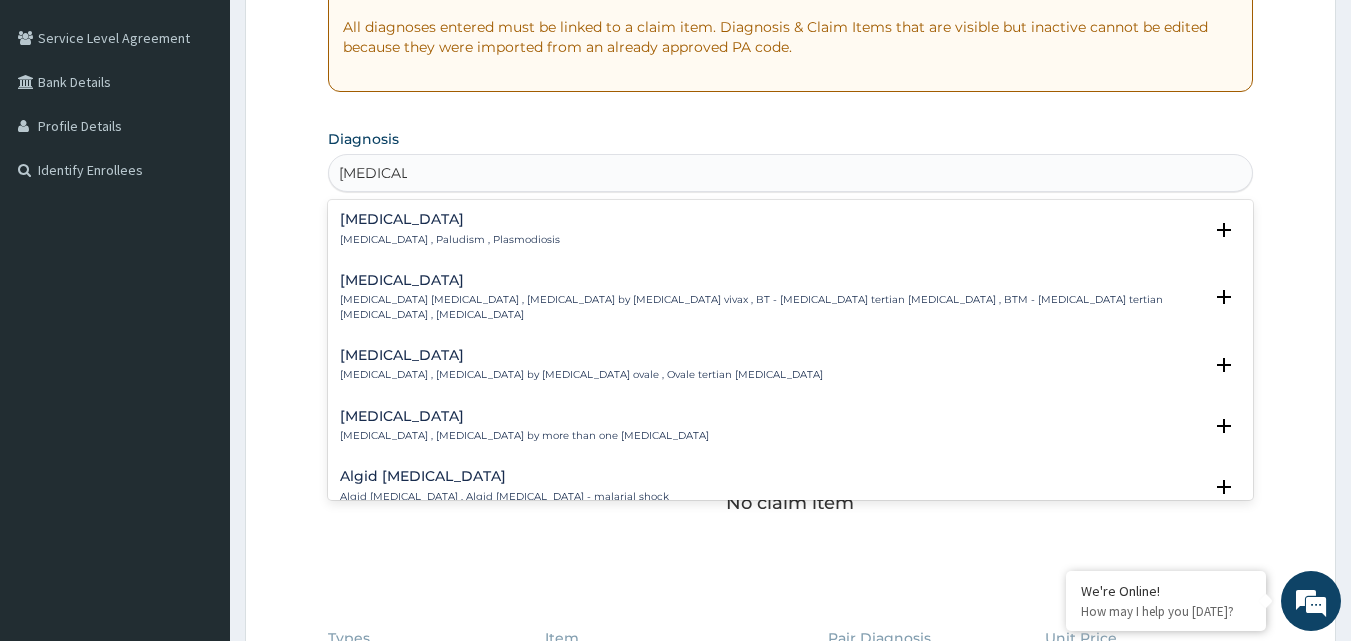 click on "Malaria Malaria , Paludism , Plasmodiosis" at bounding box center (791, 229) 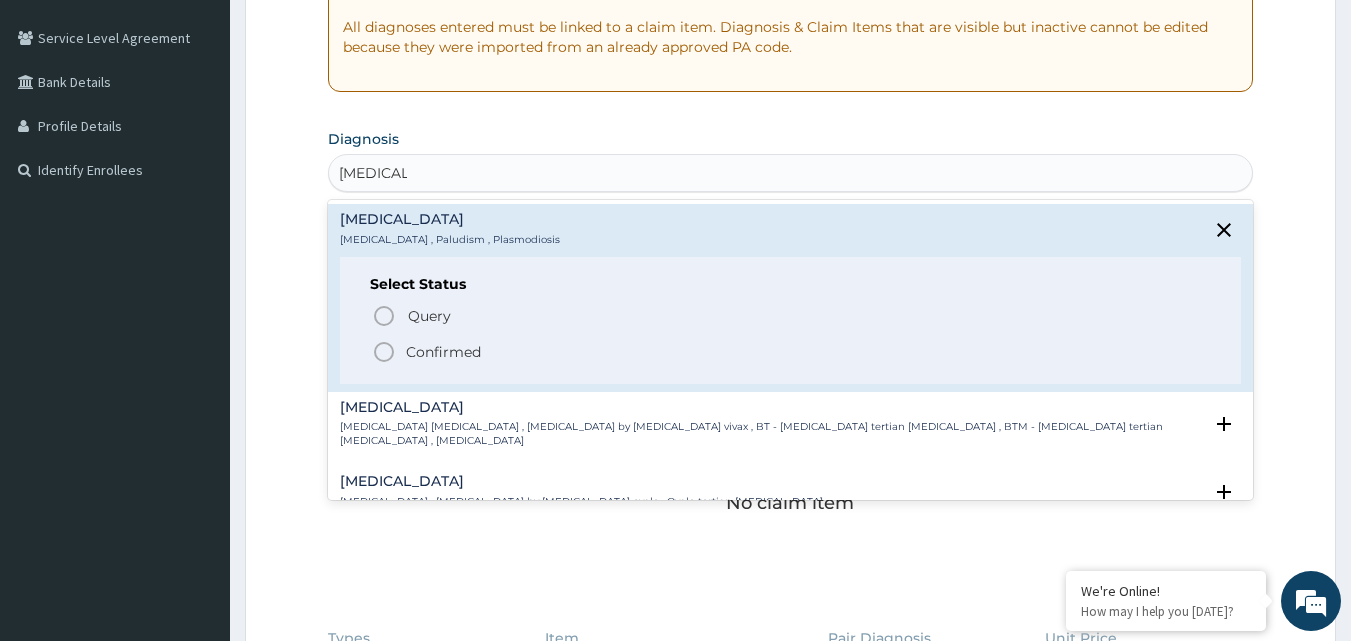 click 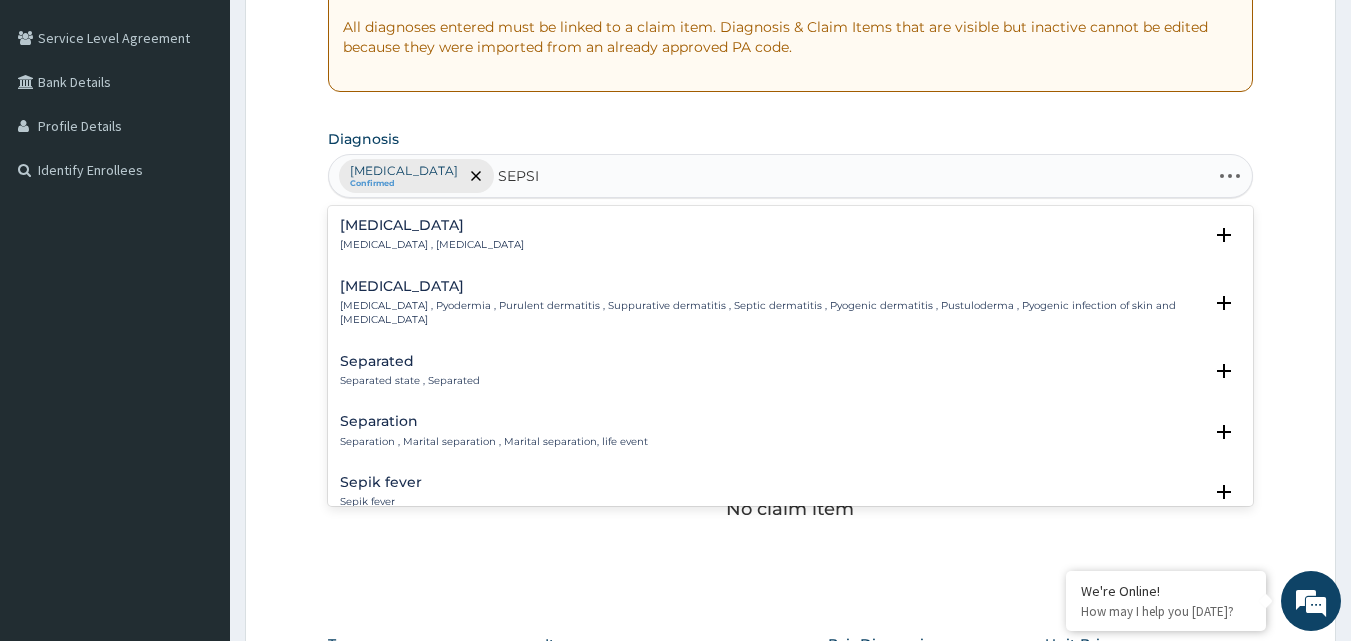 type on "SEPSIS" 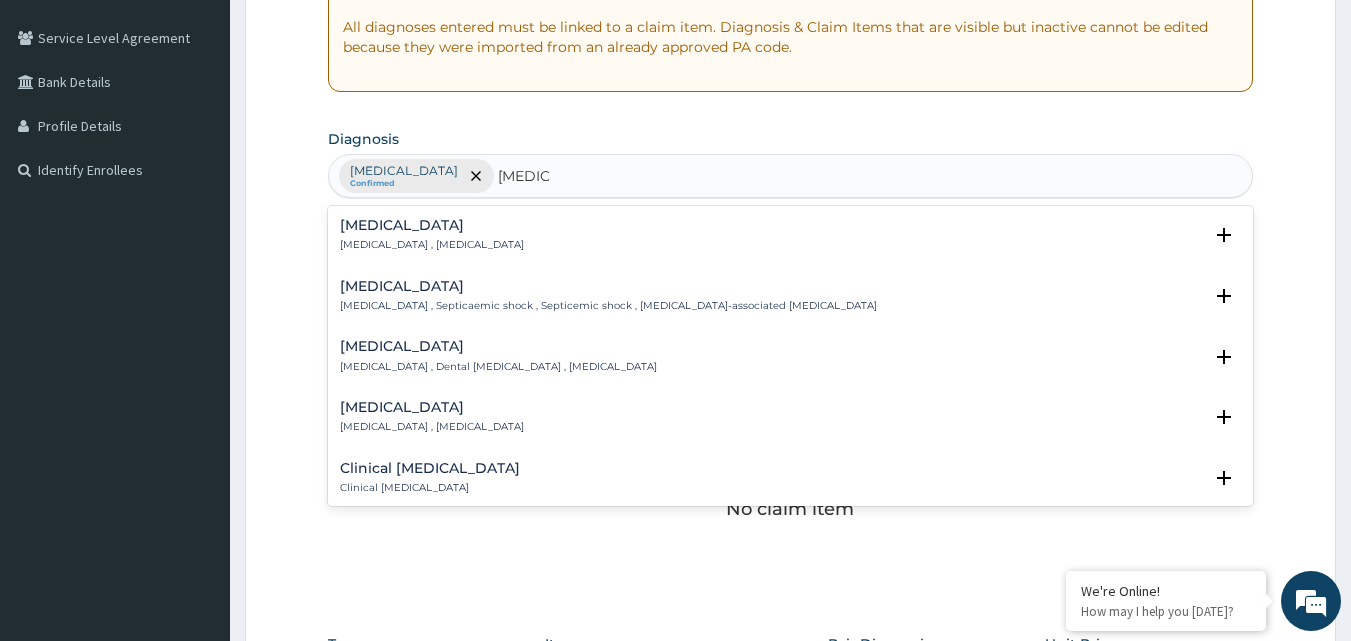 click on "Sepsis Systemic infection , Sepsis" at bounding box center (791, 235) 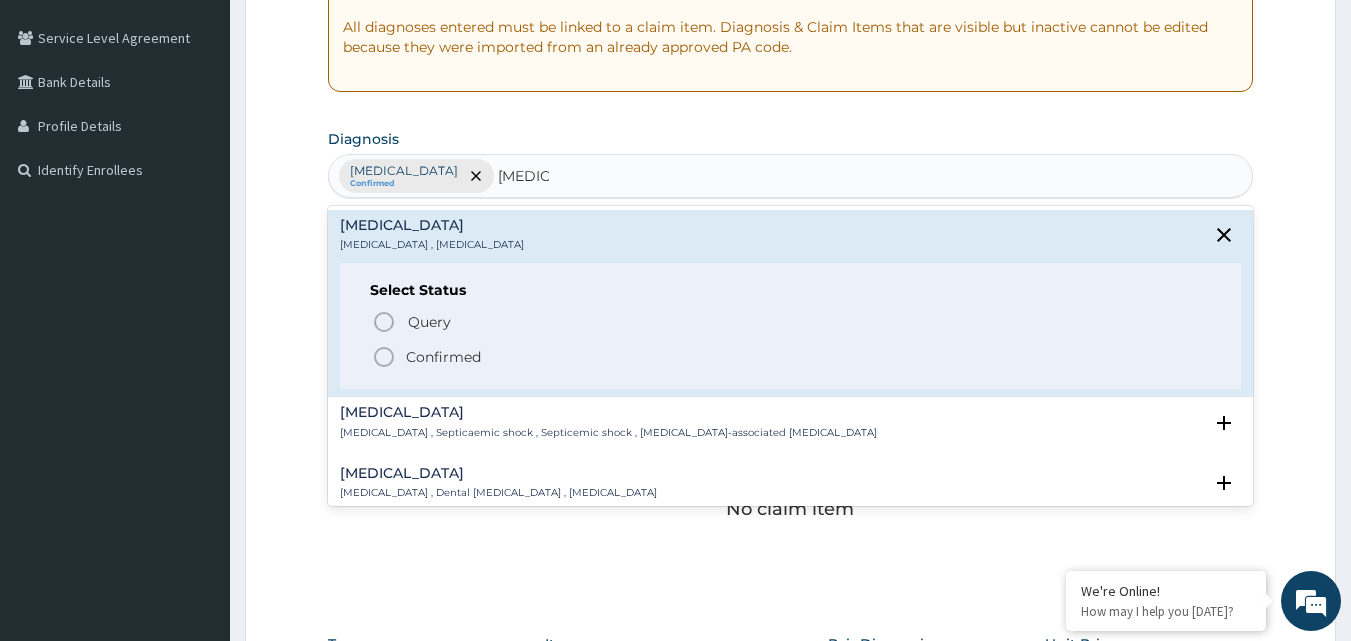click 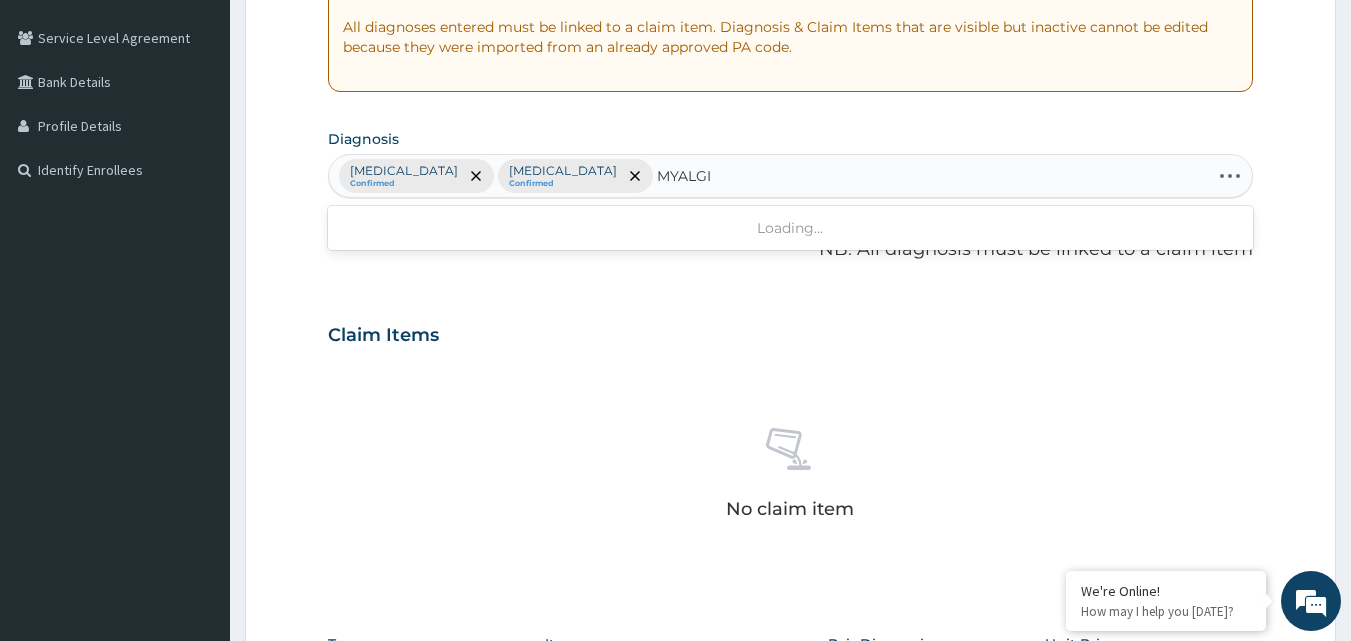 type on "MYALGIA" 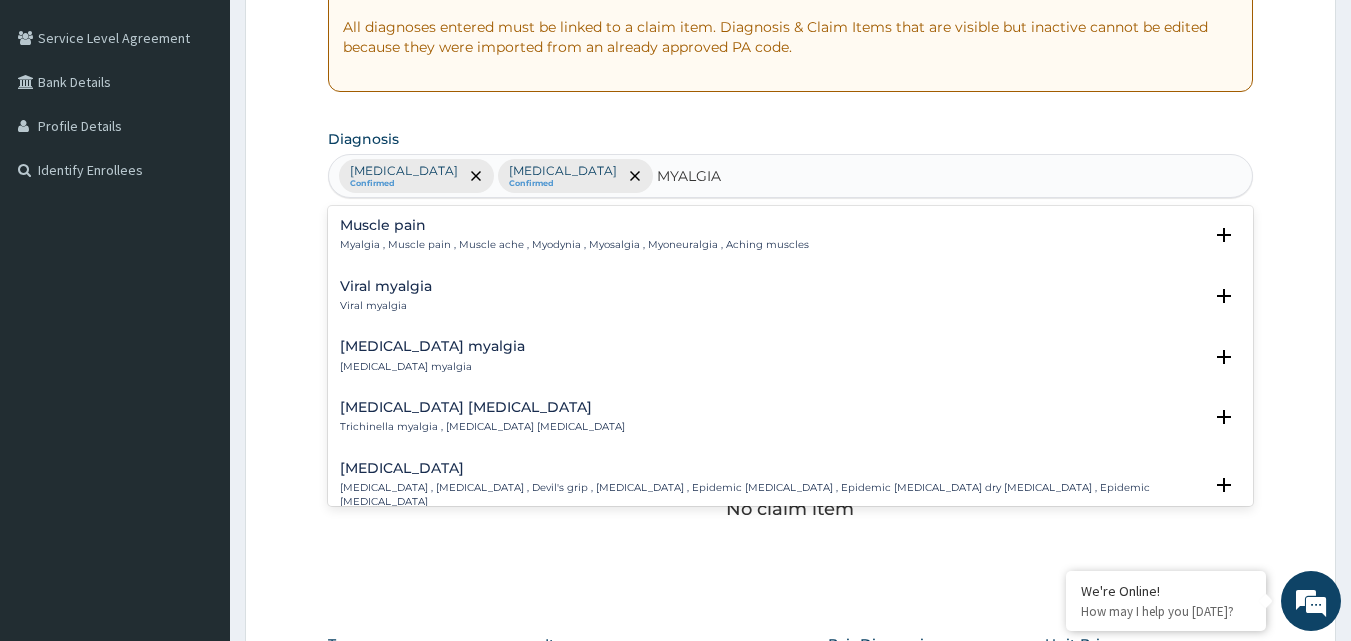 click on "Myalgia , Muscle pain , Muscle ache , Myodynia , Myosalgia , Myoneuralgia , Aching muscles" at bounding box center [574, 245] 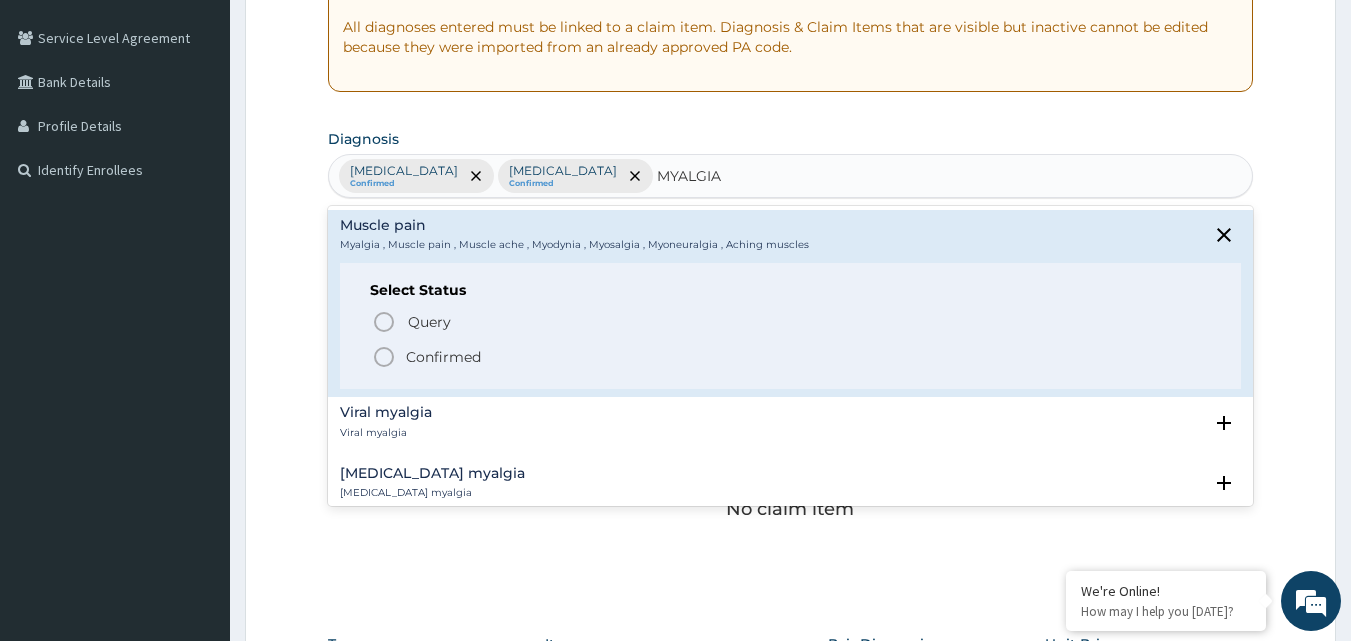 click 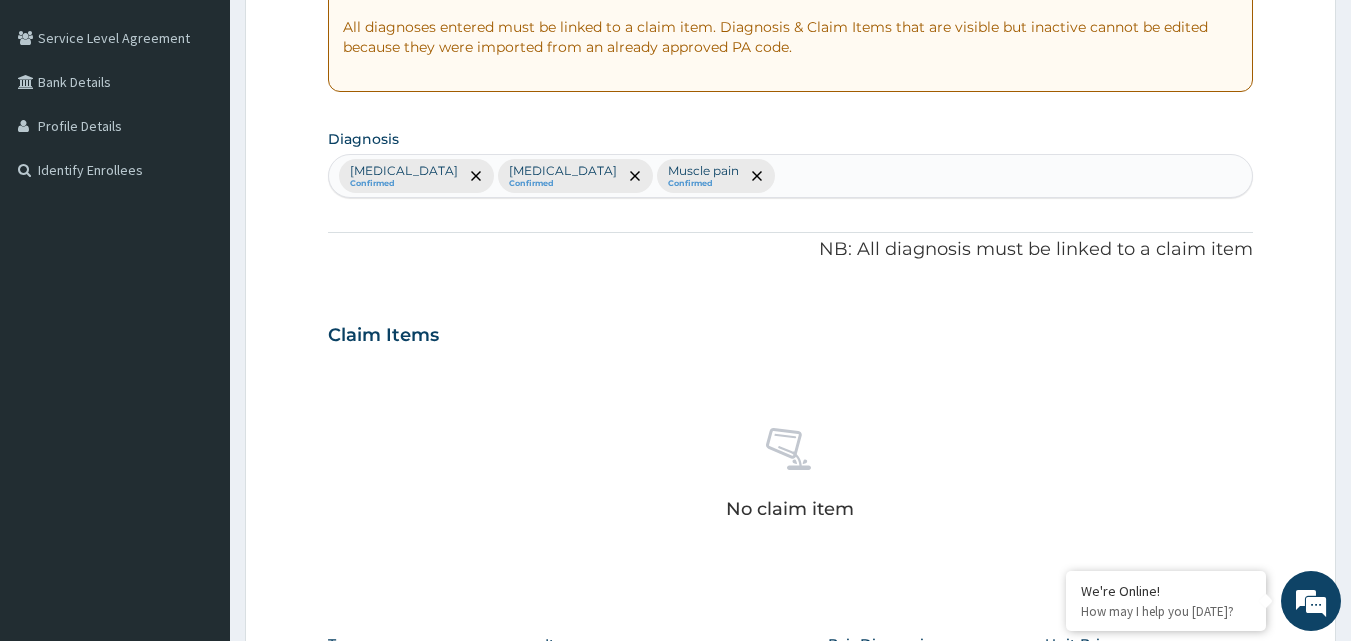 click on "Claim Items" at bounding box center (791, 331) 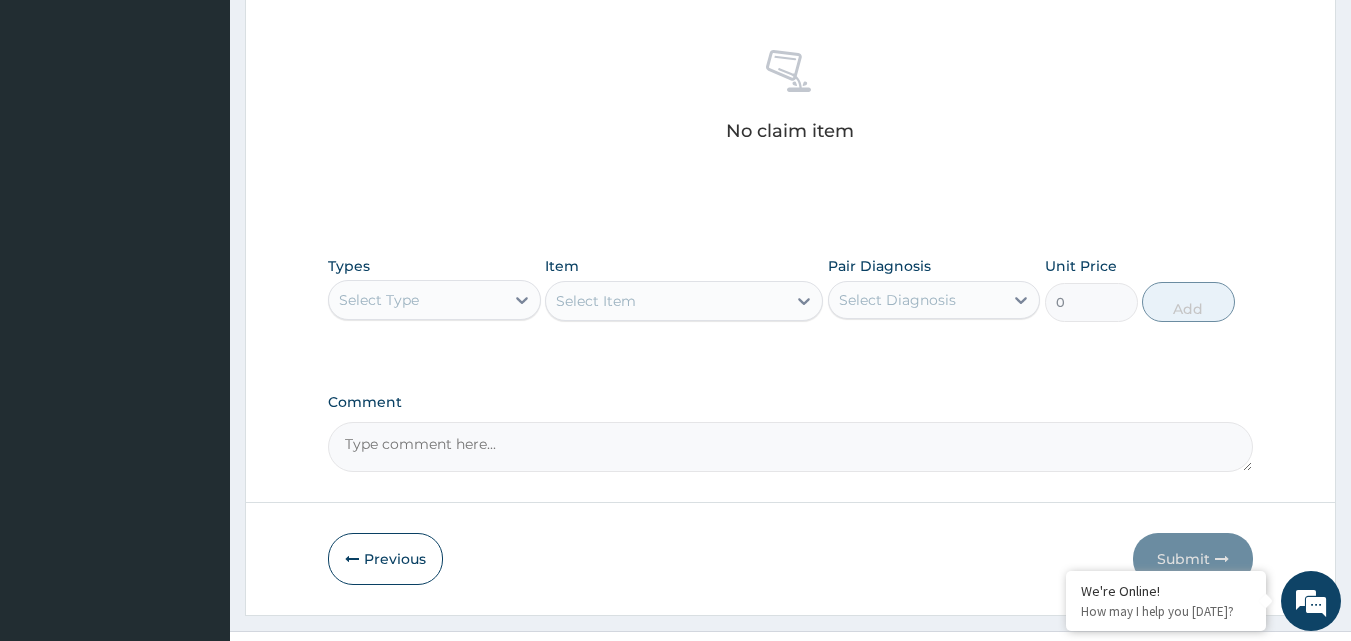scroll, scrollTop: 819, scrollLeft: 0, axis: vertical 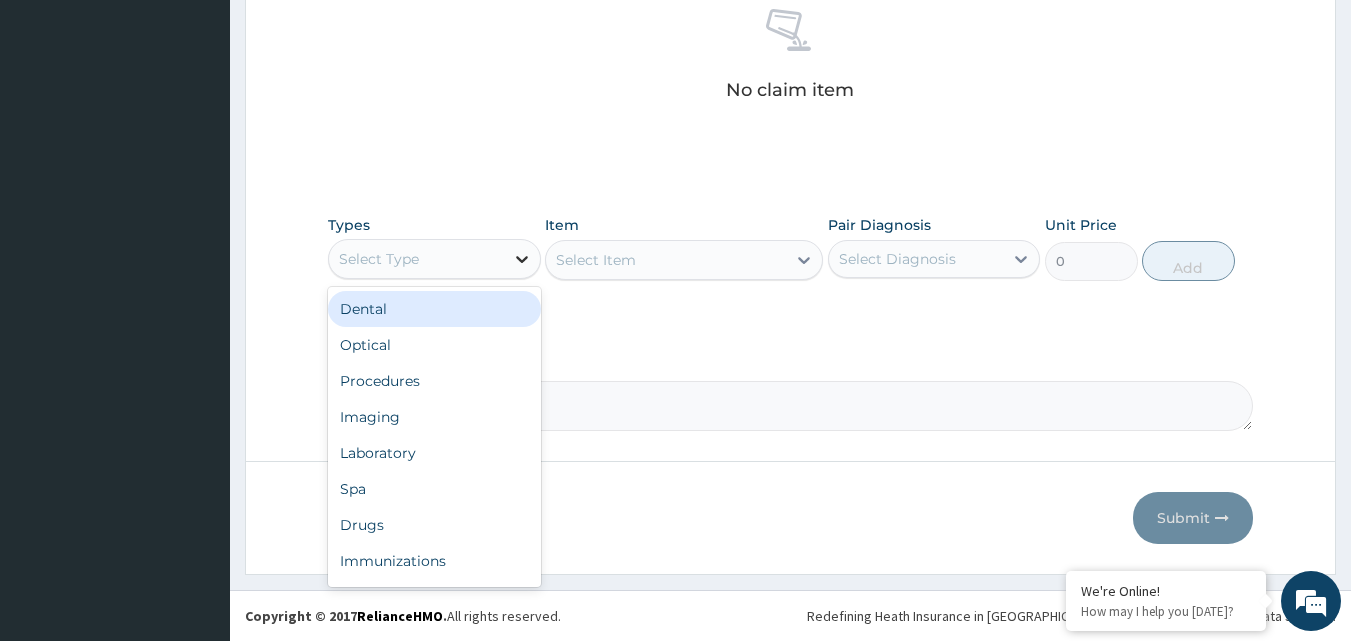 click 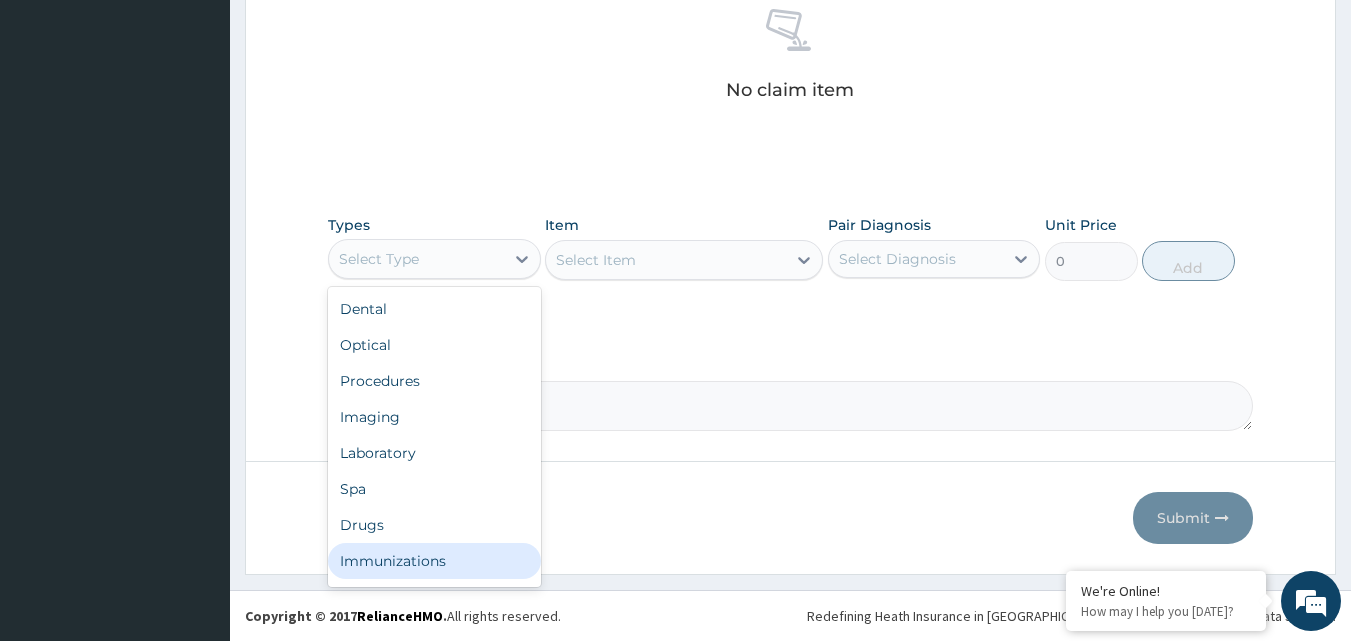 scroll, scrollTop: 68, scrollLeft: 0, axis: vertical 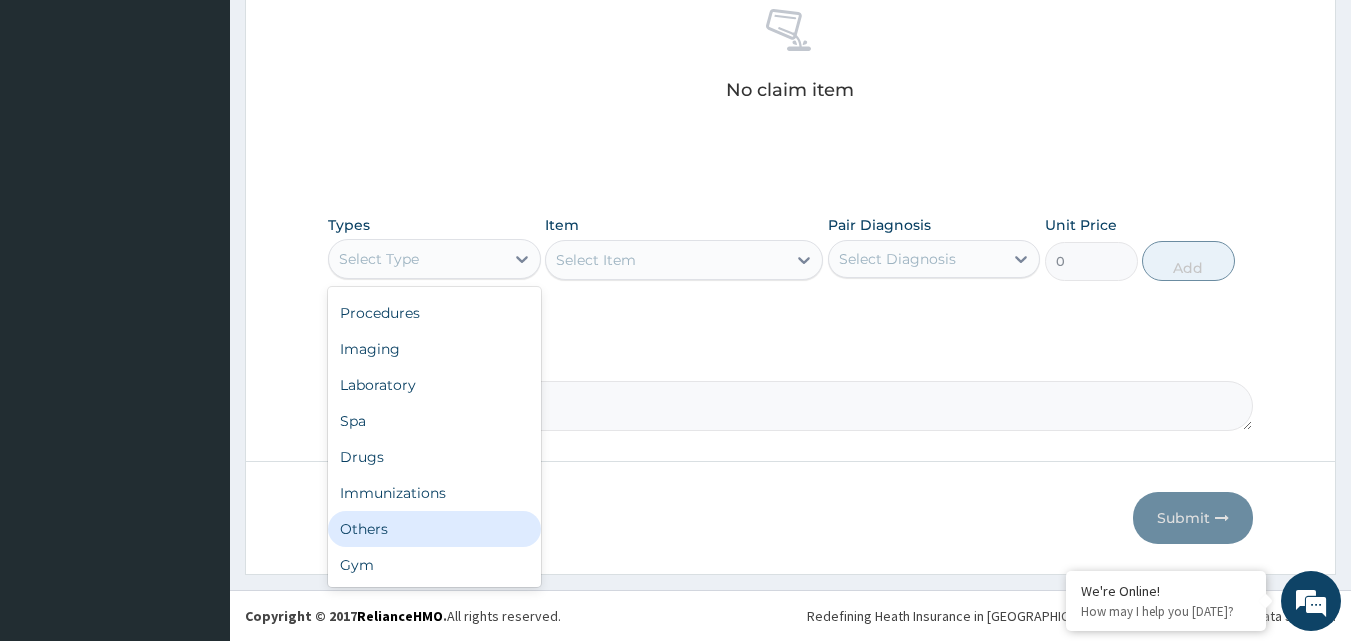 click on "Others" at bounding box center (434, 529) 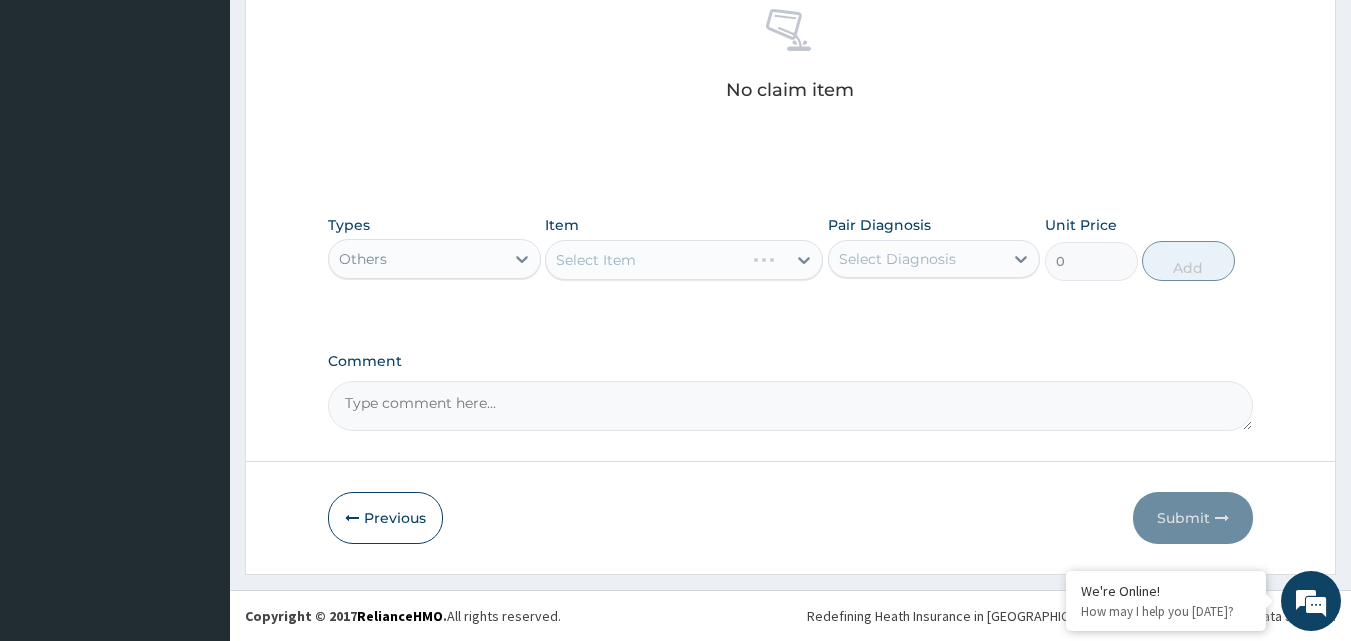 click on "Select Item" at bounding box center (684, 260) 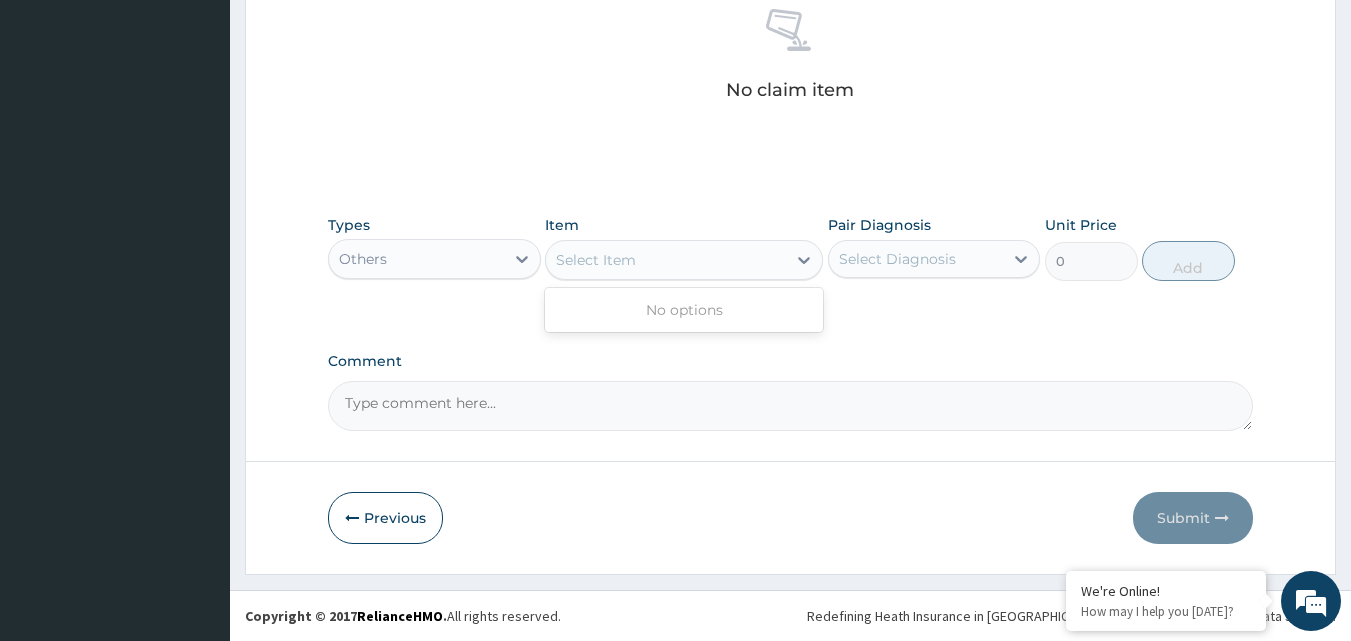 click on "Select Item" at bounding box center [596, 260] 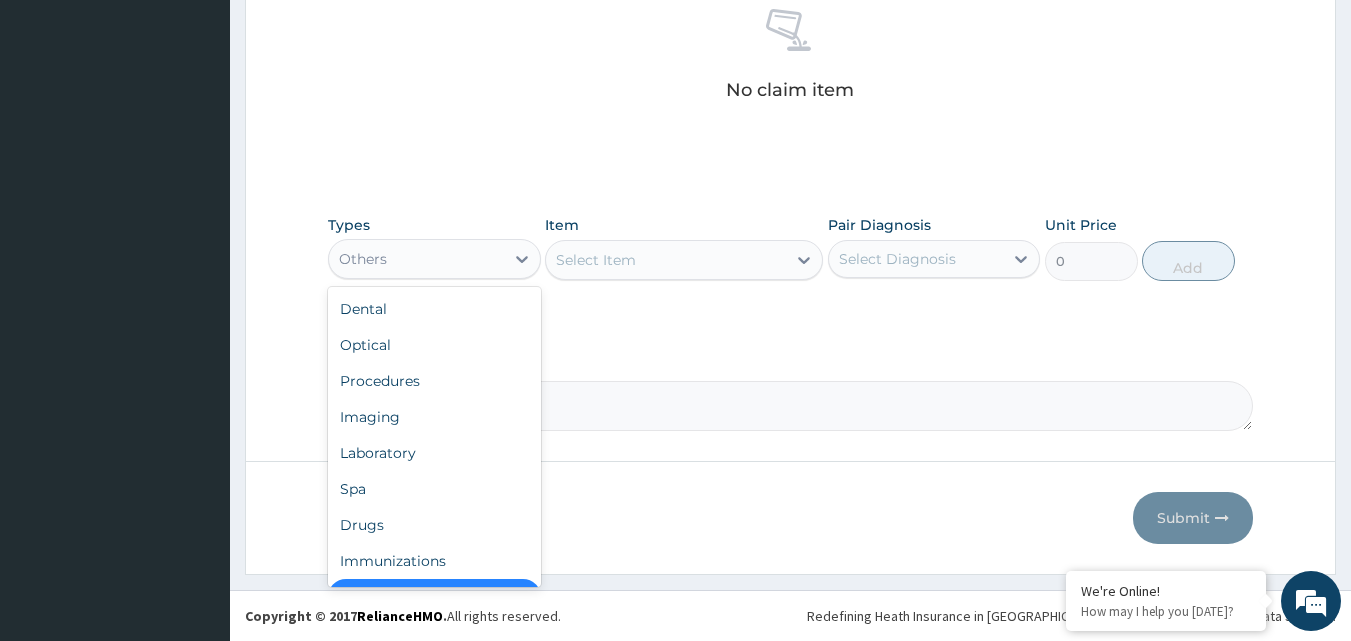 click on "Others" at bounding box center [416, 259] 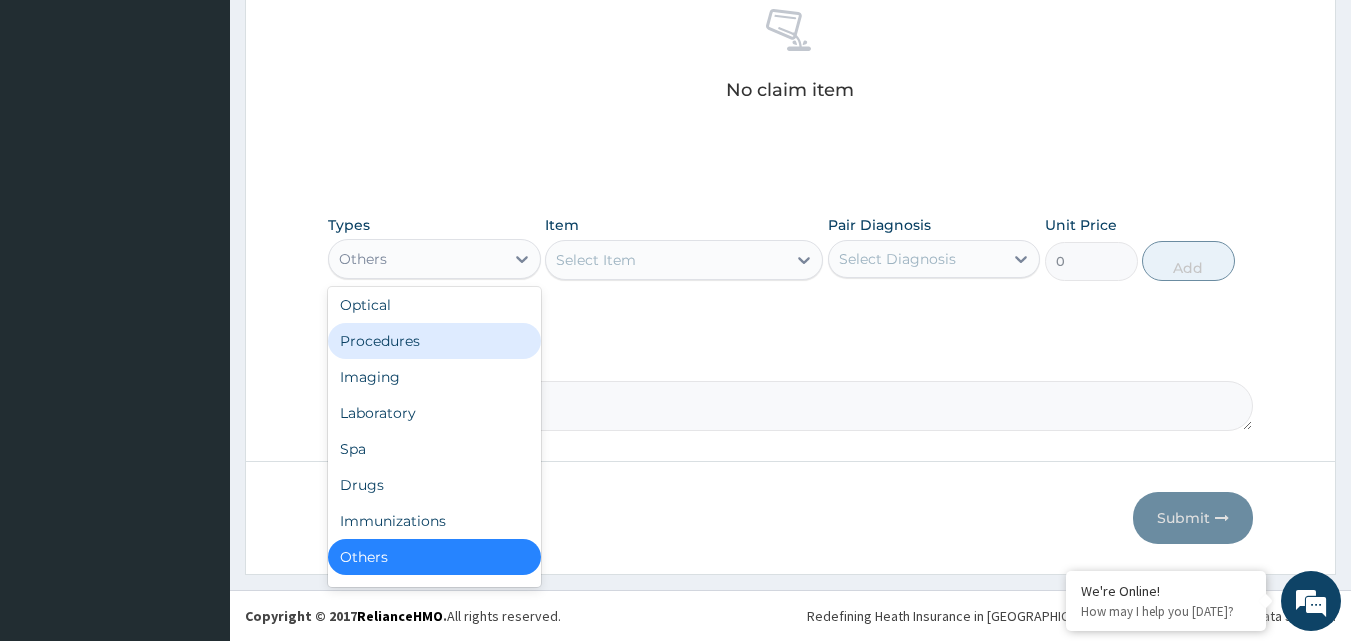 click on "Procedures" at bounding box center [434, 341] 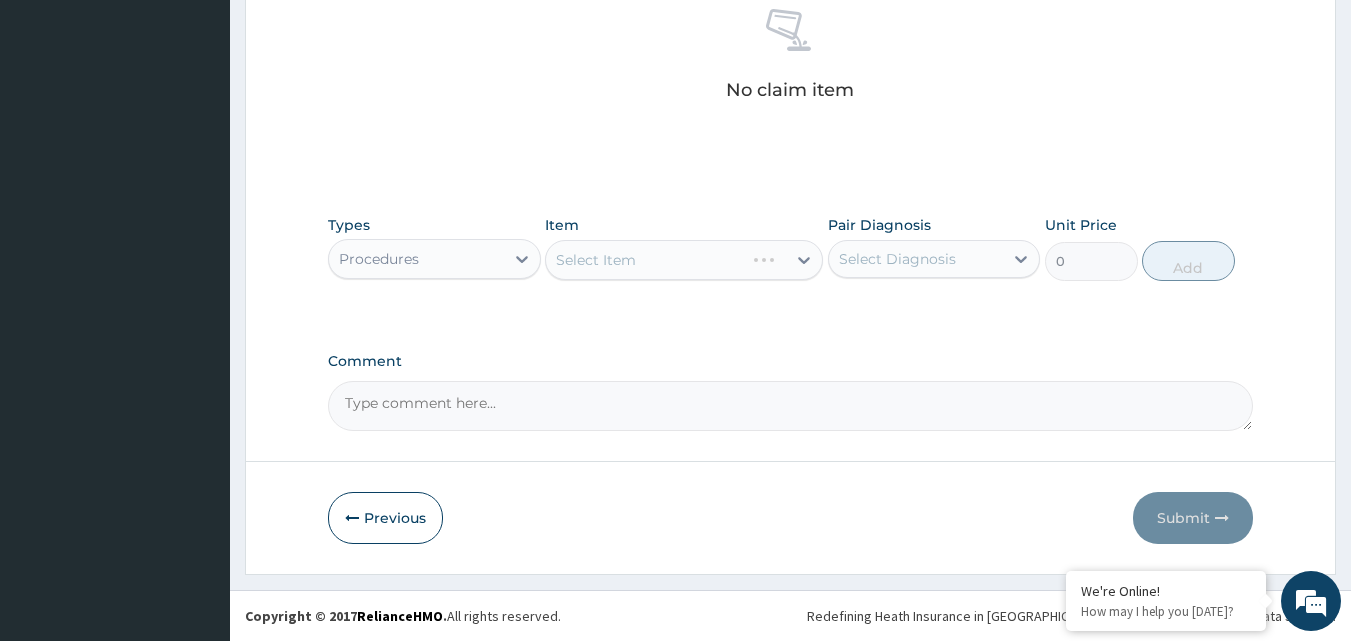 click on "Select Item" at bounding box center [684, 260] 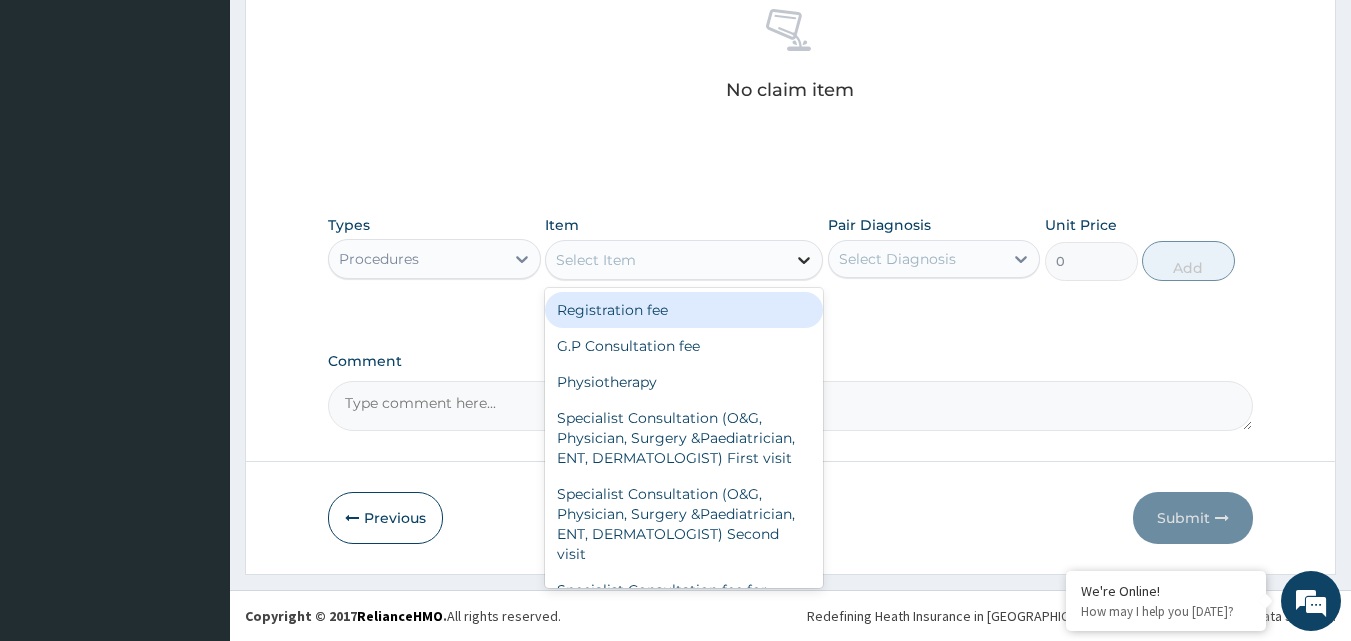click 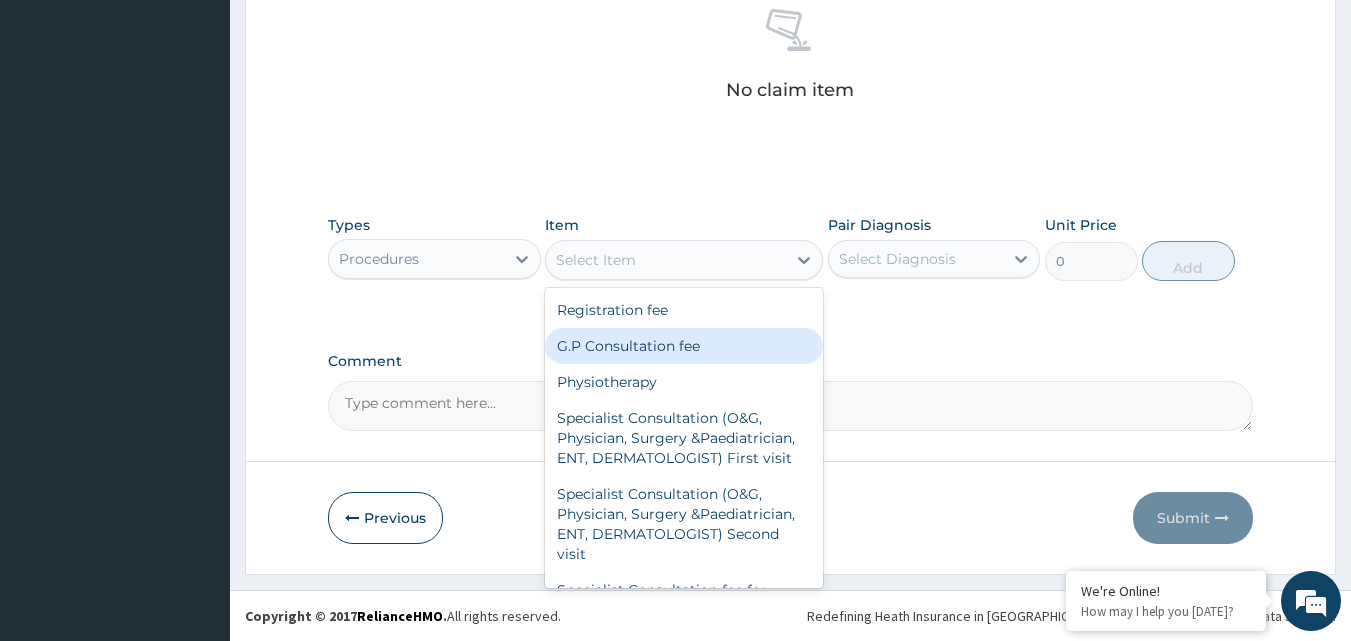 click on "G.P Consultation fee" at bounding box center (684, 346) 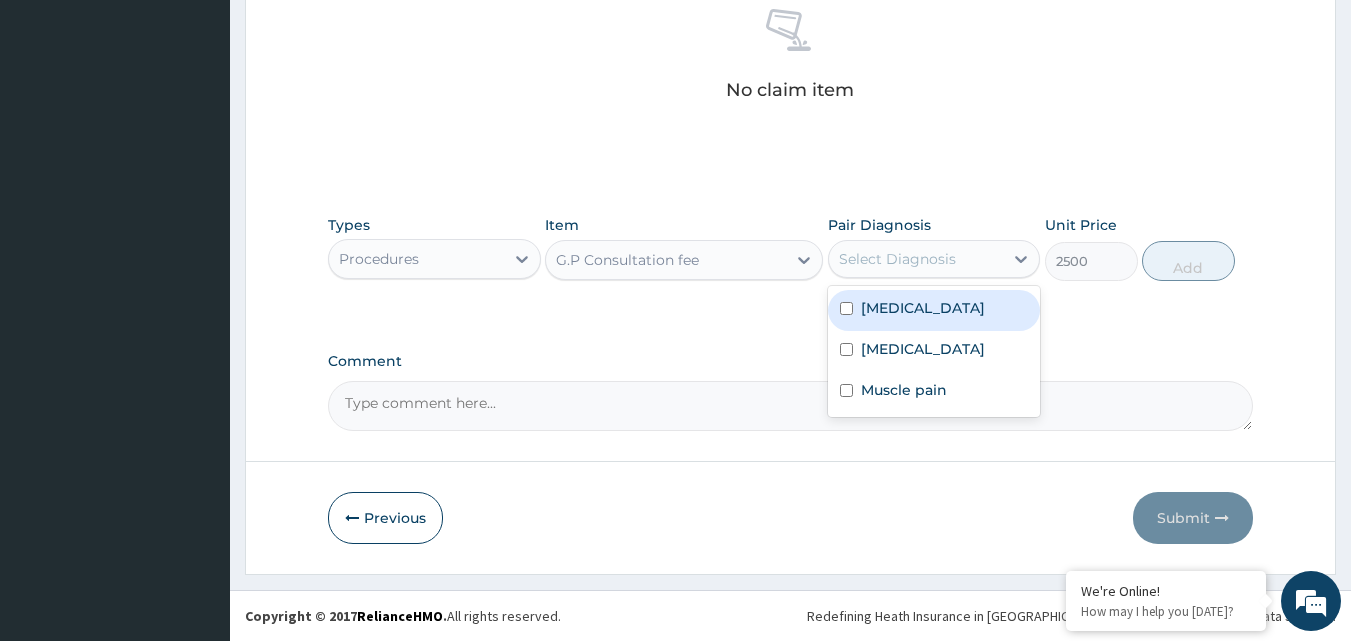 click on "Select Diagnosis" at bounding box center (934, 259) 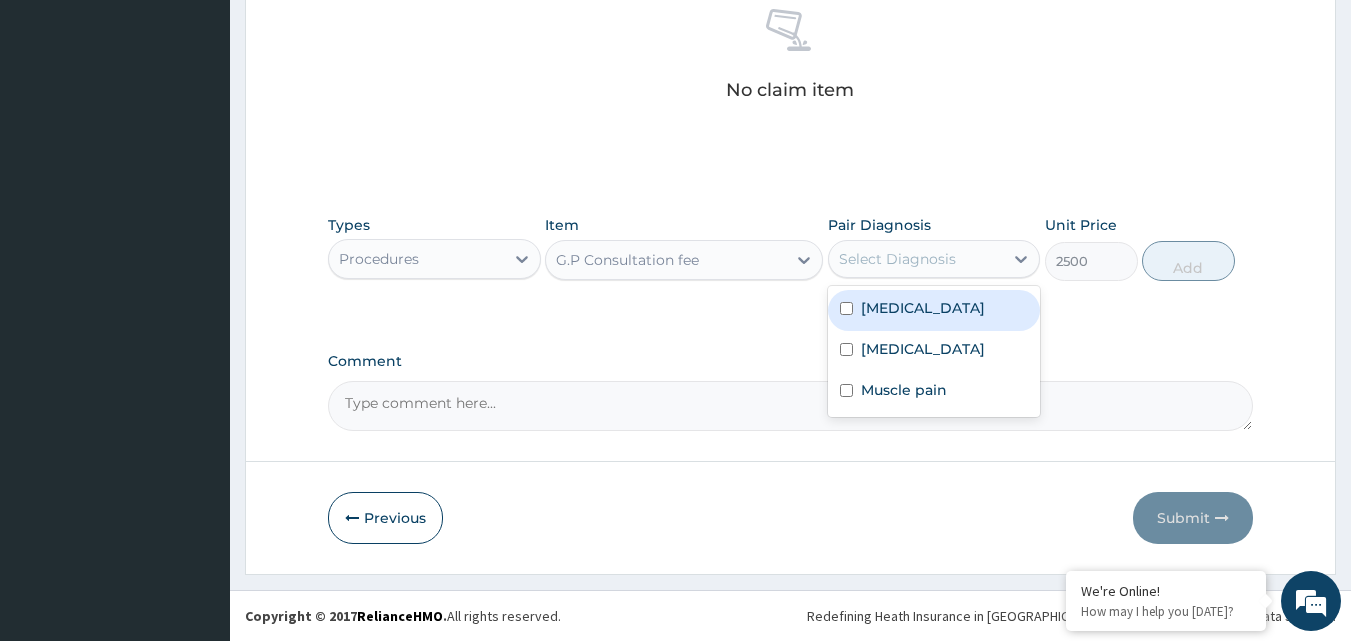 click at bounding box center [846, 308] 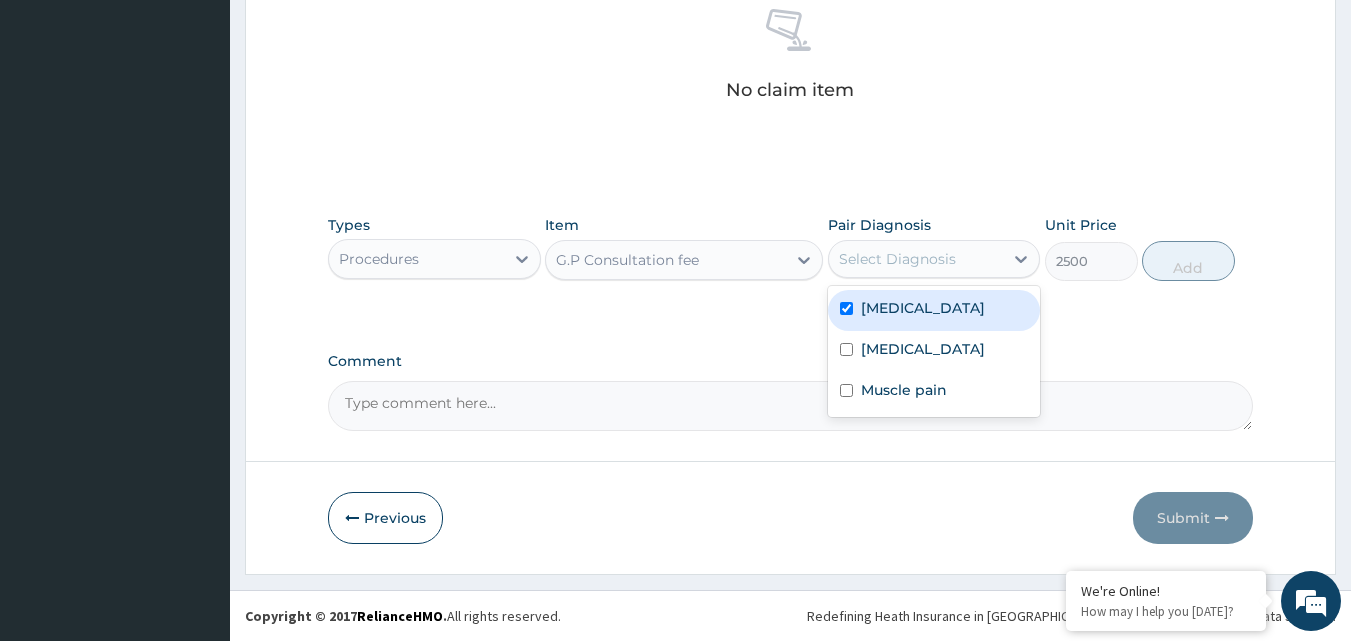 checkbox on "true" 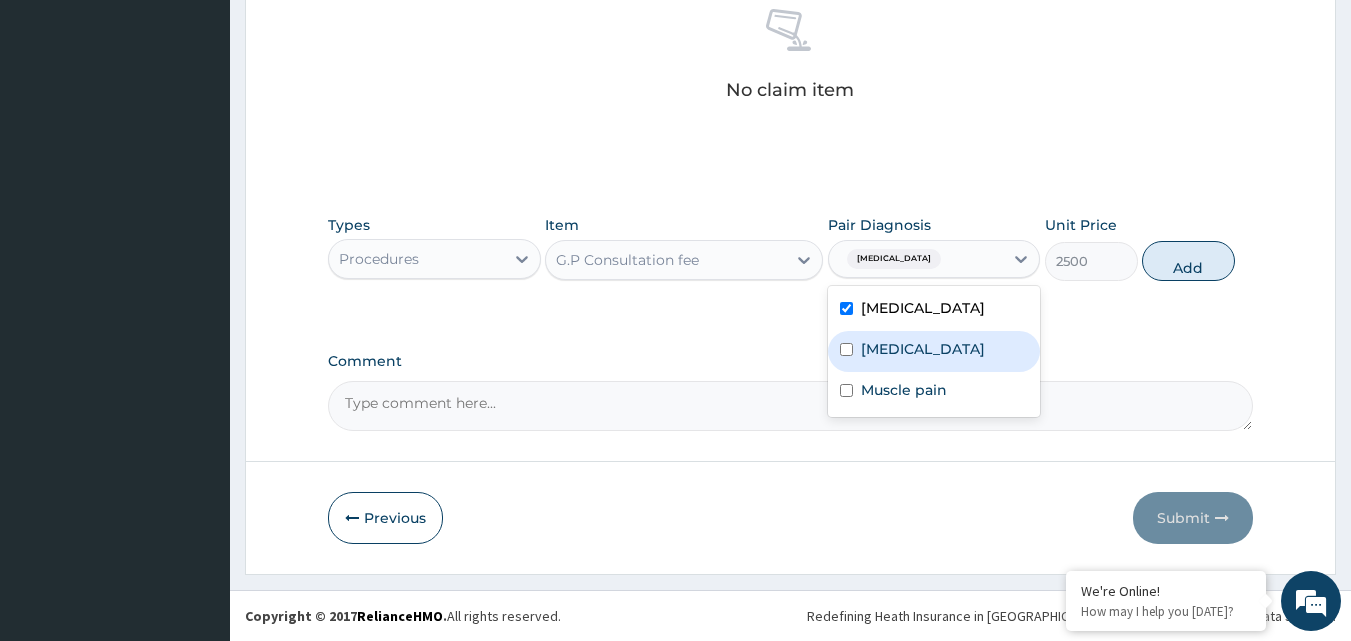click at bounding box center (846, 349) 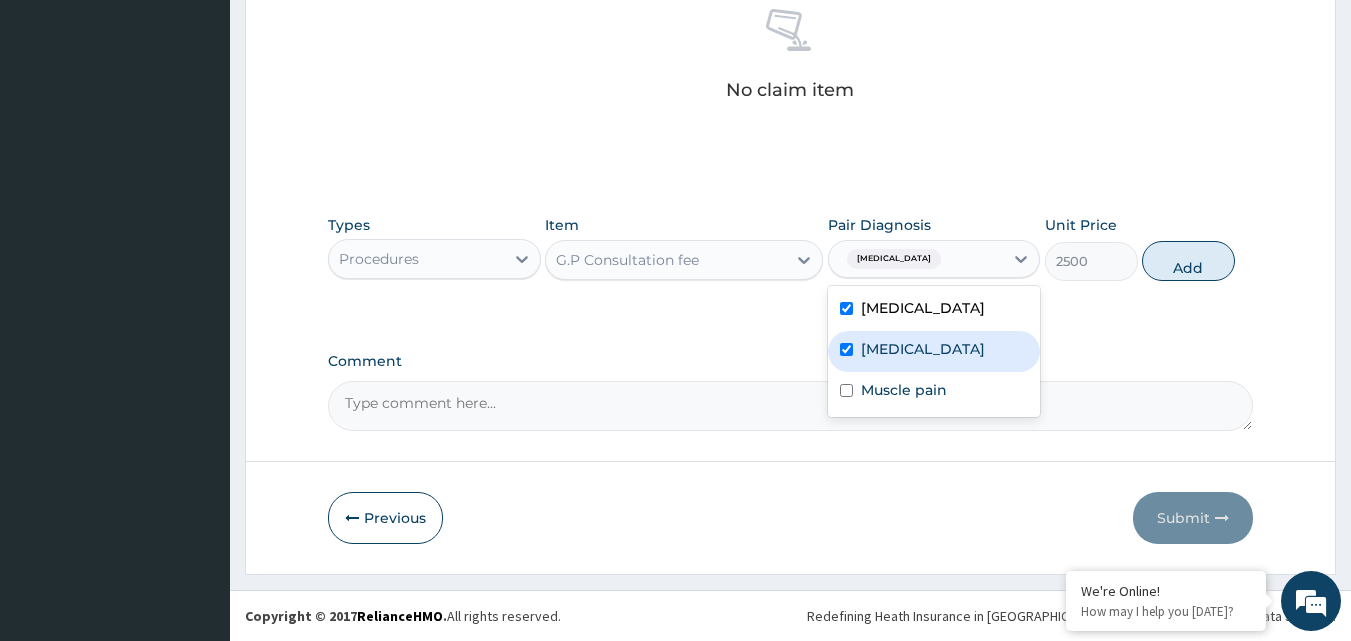 checkbox on "true" 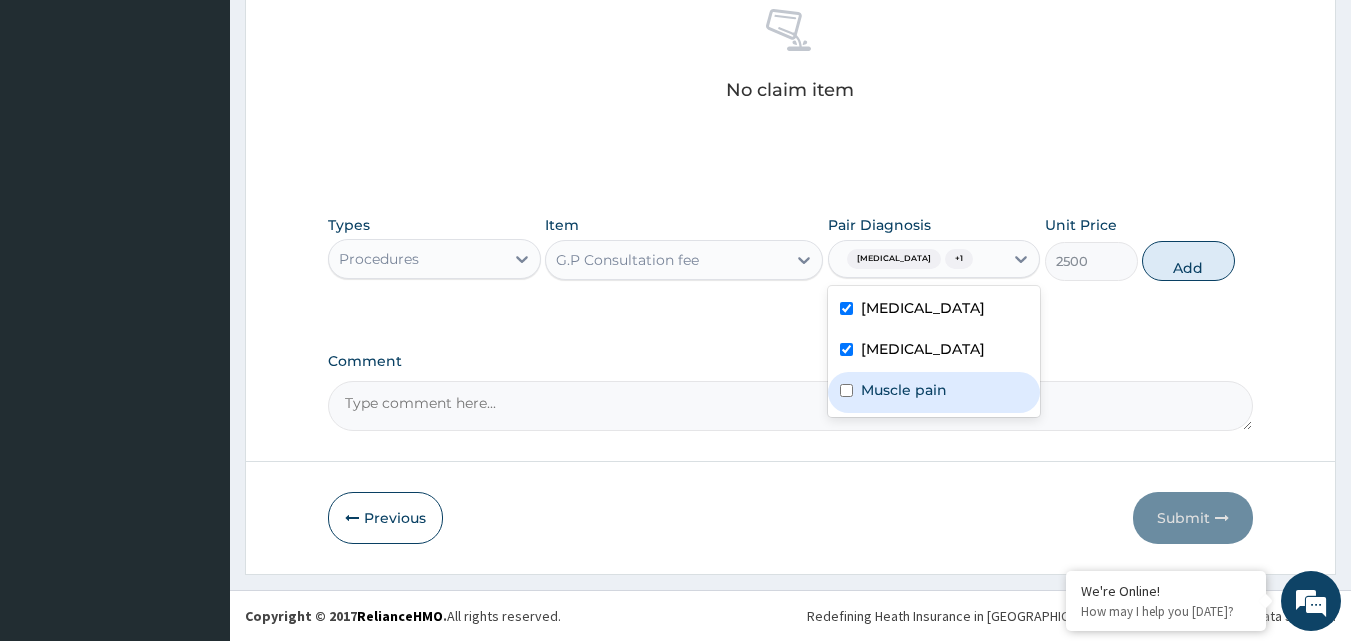 click at bounding box center (846, 390) 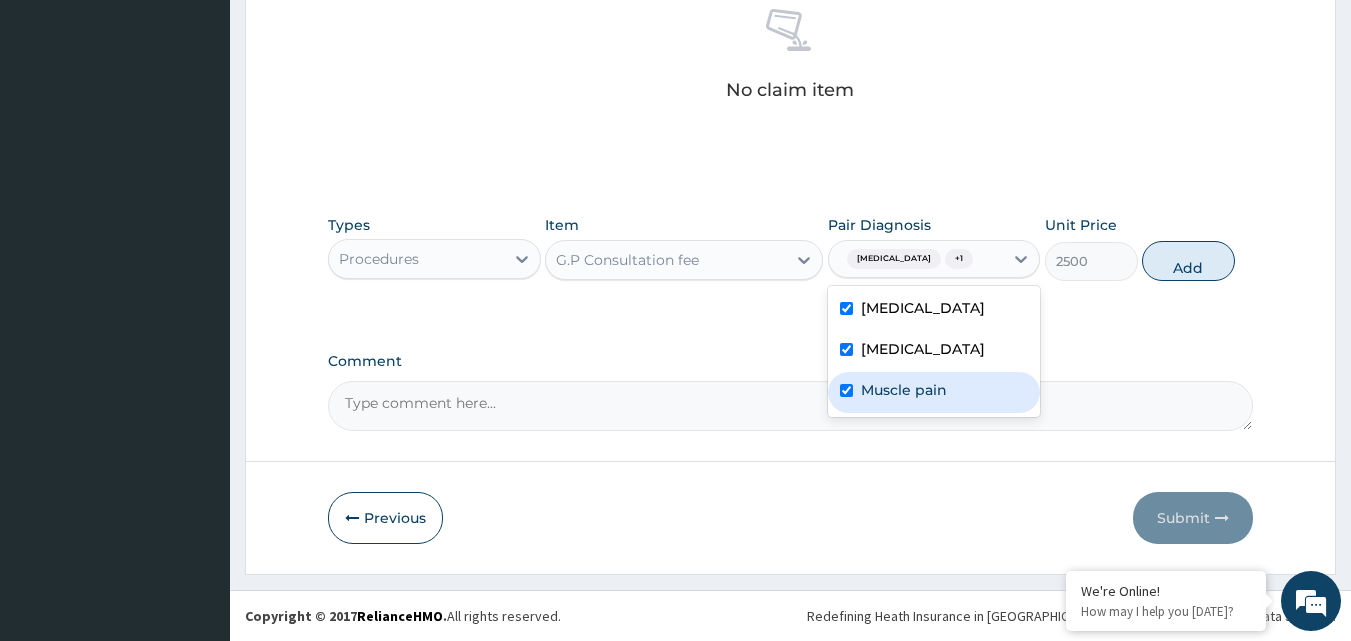 checkbox on "true" 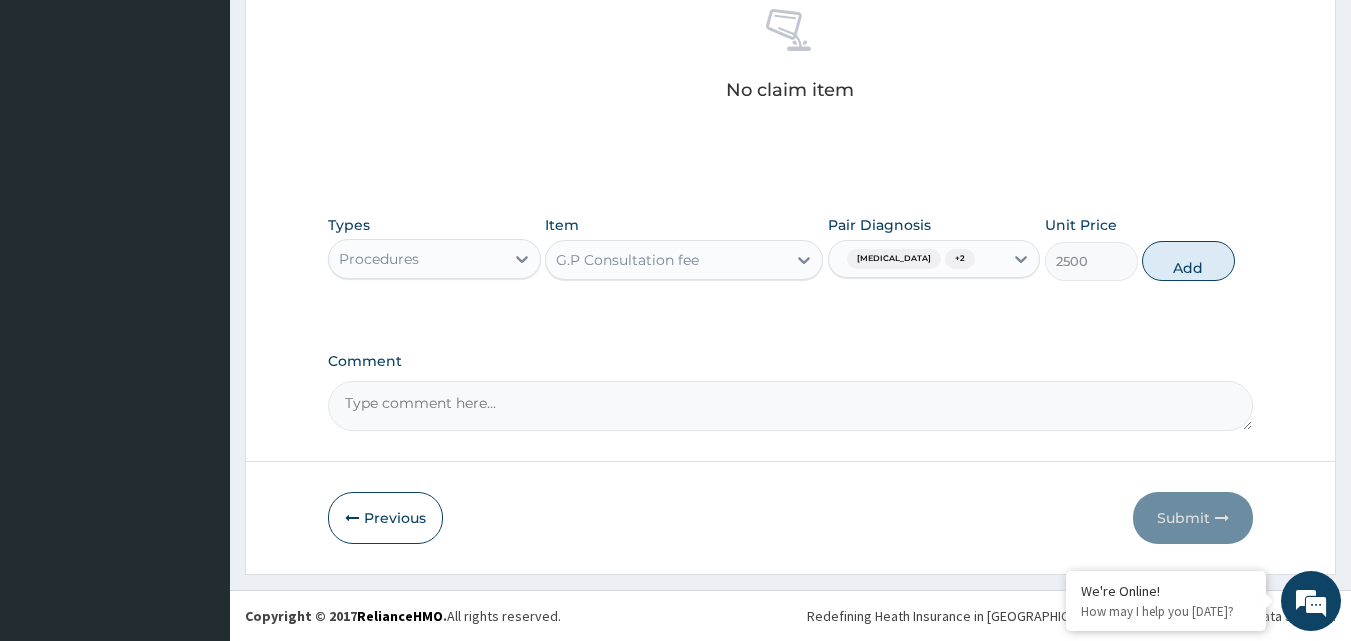 click on "PA Code / Prescription Code Enter Code(Secondary Care Only) PA Code has already been used: PA/F4855D Encounter Date 12-07-2025 Important Notice Please enter PA codes before entering items that are not attached to a PA code   All diagnoses entered must be linked to a claim item. Diagnosis & Claim Items that are visible but inactive cannot be edited because they were imported from an already approved PA code. Diagnosis Malaria Confirmed Sepsis Confirmed Muscle pain Confirmed Item not found, kindly enter the correct diagnosis NB: All diagnosis must be linked to a claim item Claim Items No claim item Types Procedures Item G.P Consultation fee Pair Diagnosis Malaria  + 2 Unit Price 2500 Add Comment" at bounding box center [791, -99] 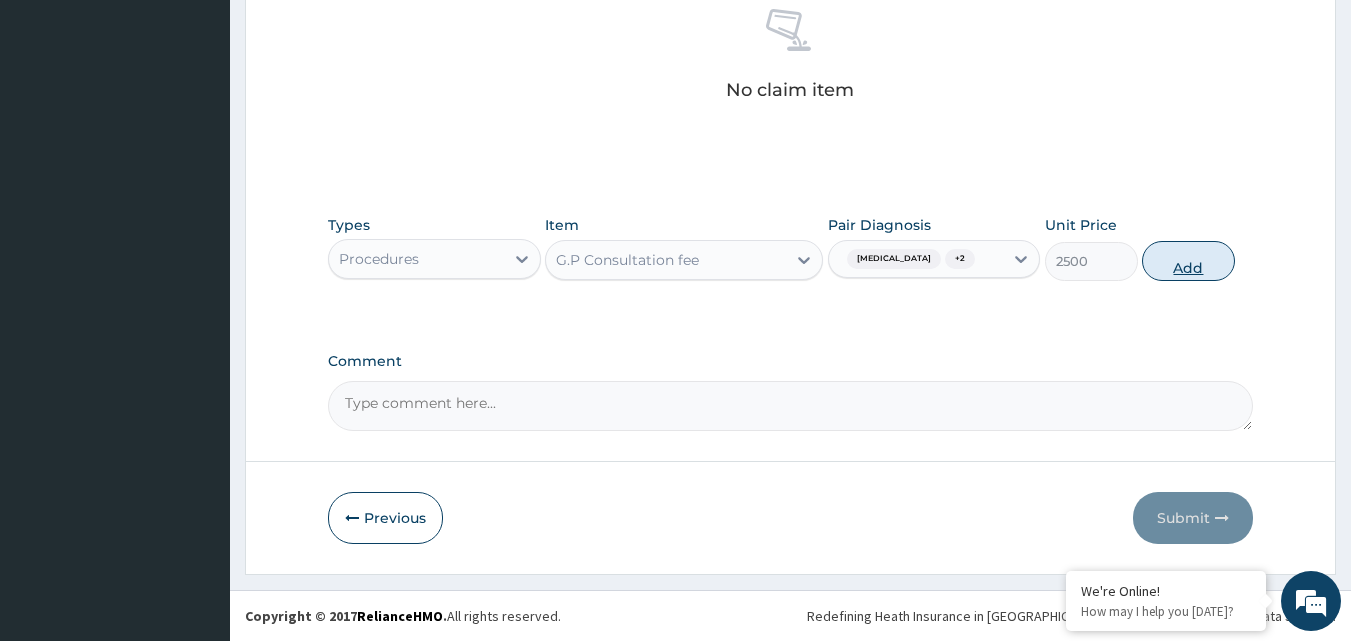 click on "Add" at bounding box center [1188, 261] 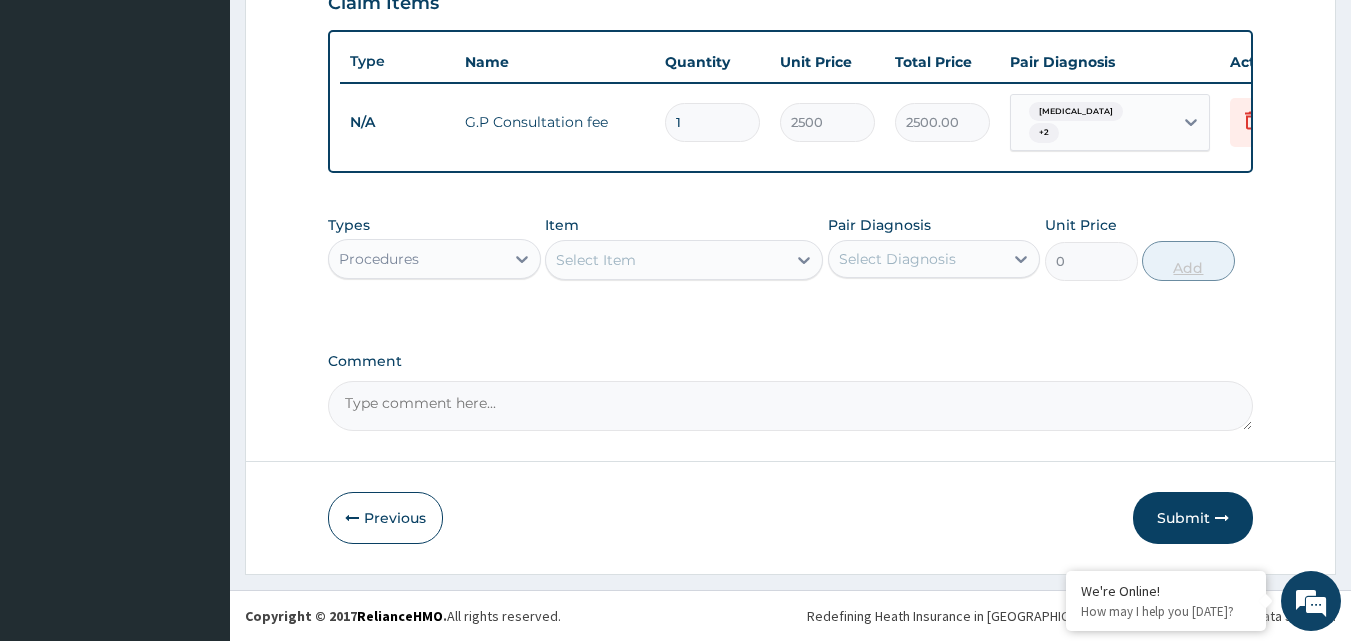 scroll, scrollTop: 739, scrollLeft: 0, axis: vertical 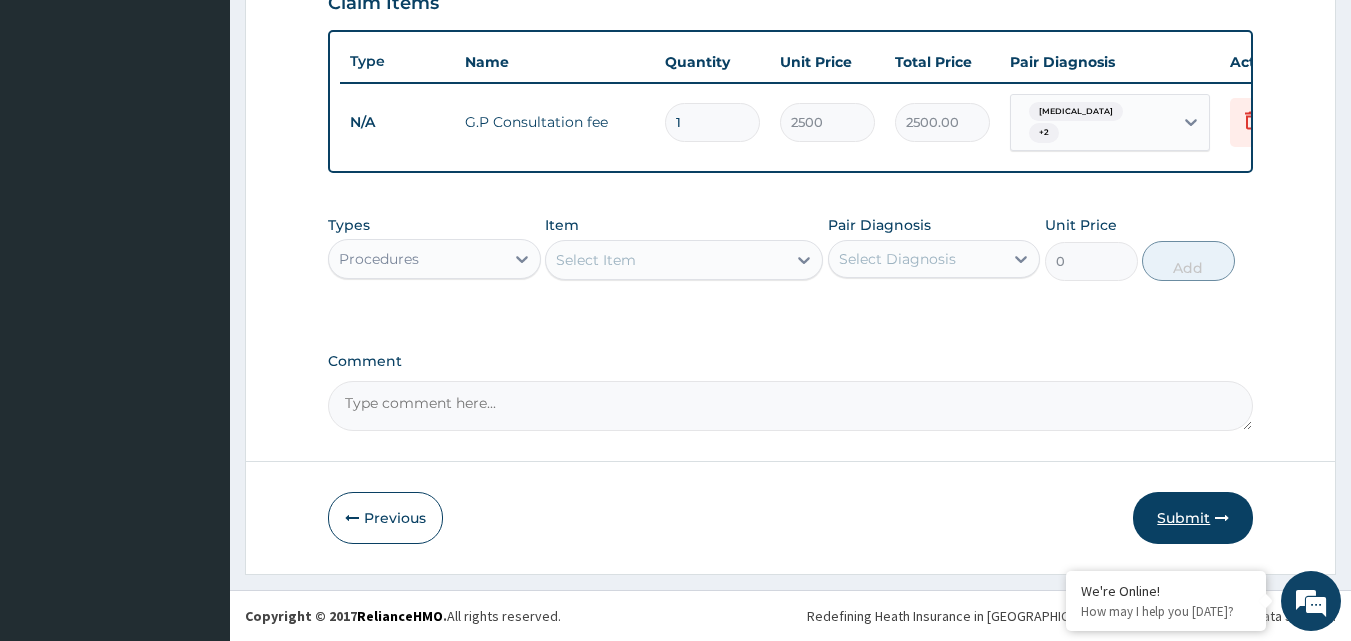 click at bounding box center (1222, 518) 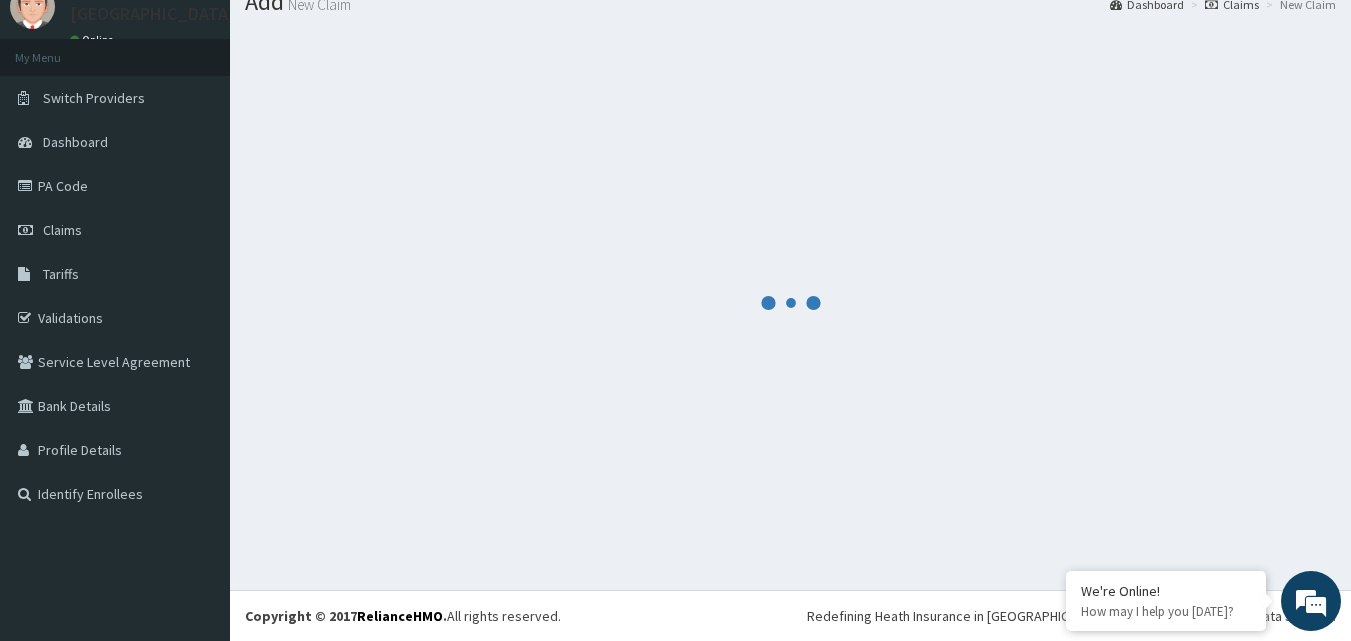 scroll, scrollTop: 721, scrollLeft: 0, axis: vertical 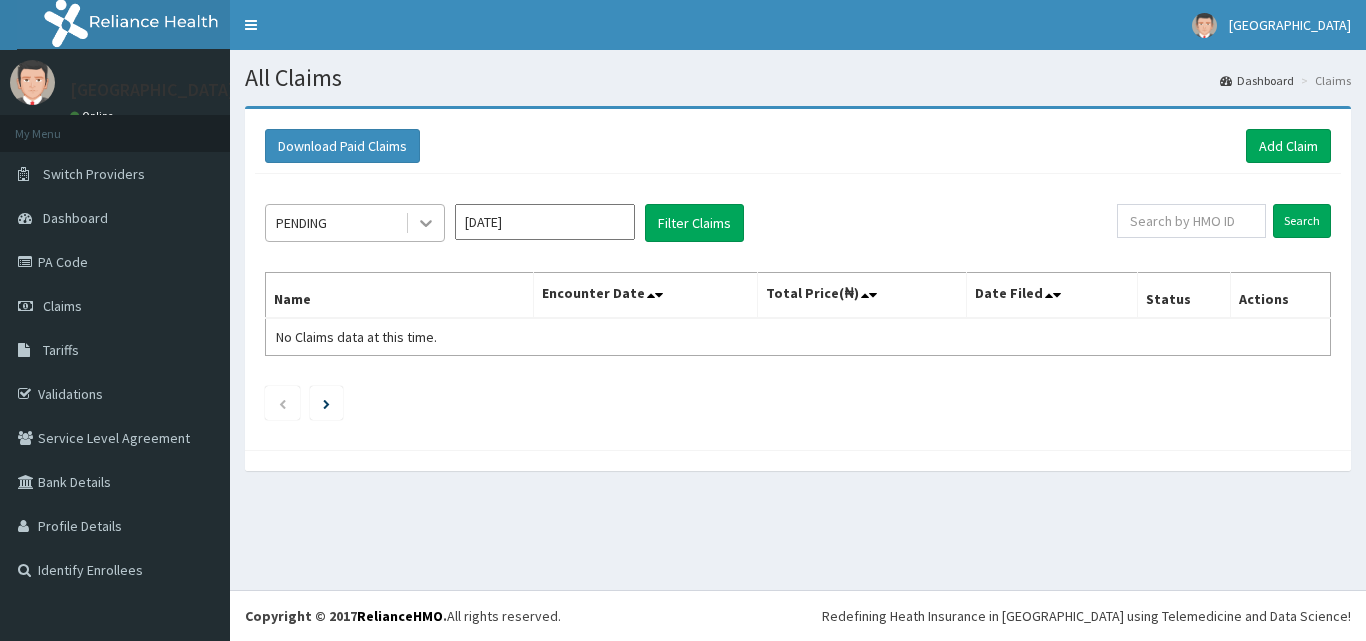 click at bounding box center (426, 223) 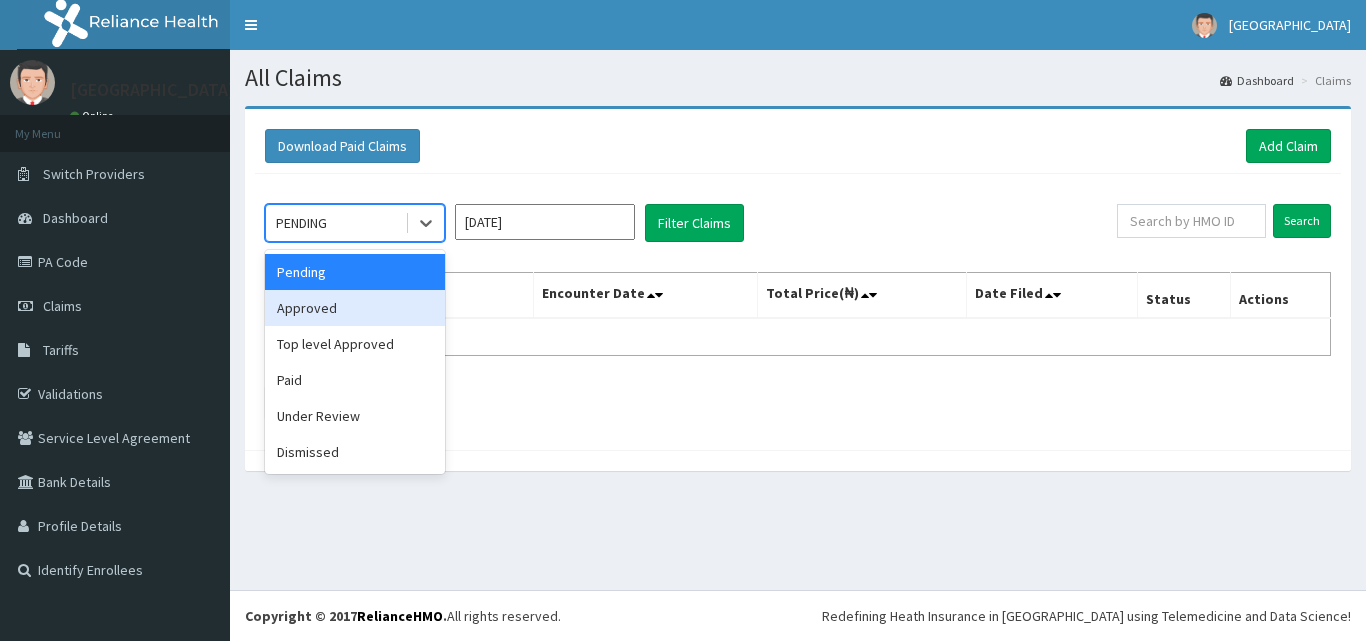 click on "Approved" at bounding box center [355, 308] 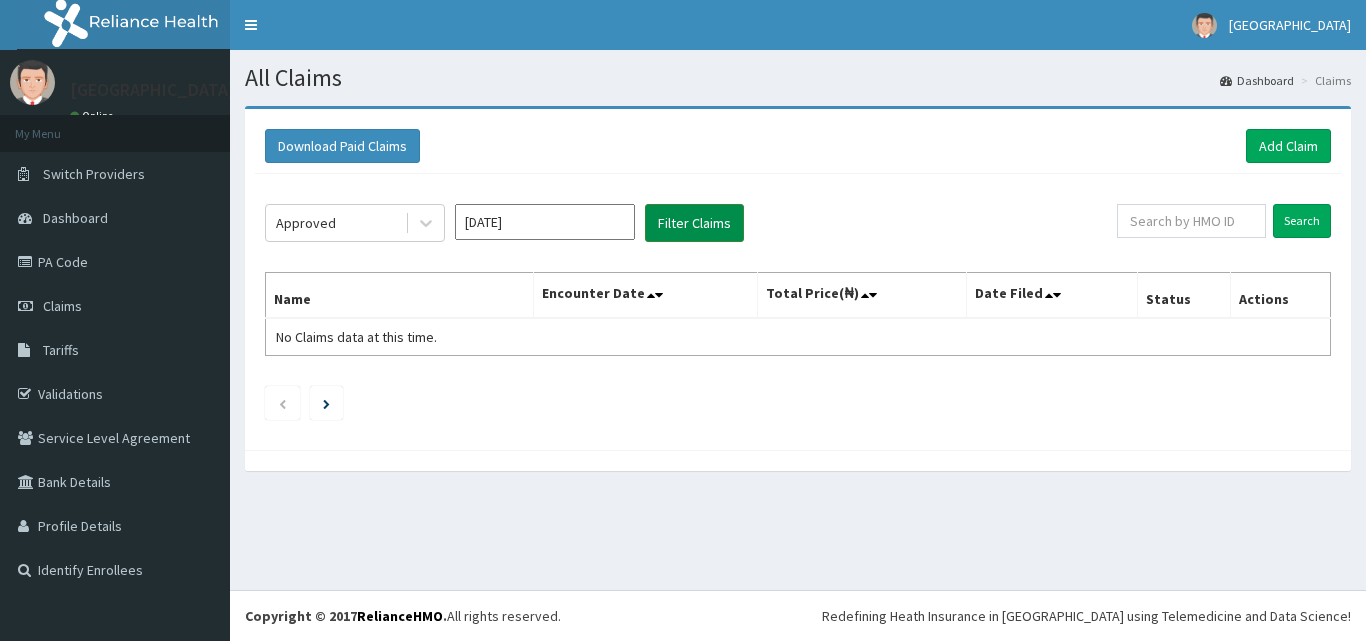 click on "Filter Claims" at bounding box center (694, 223) 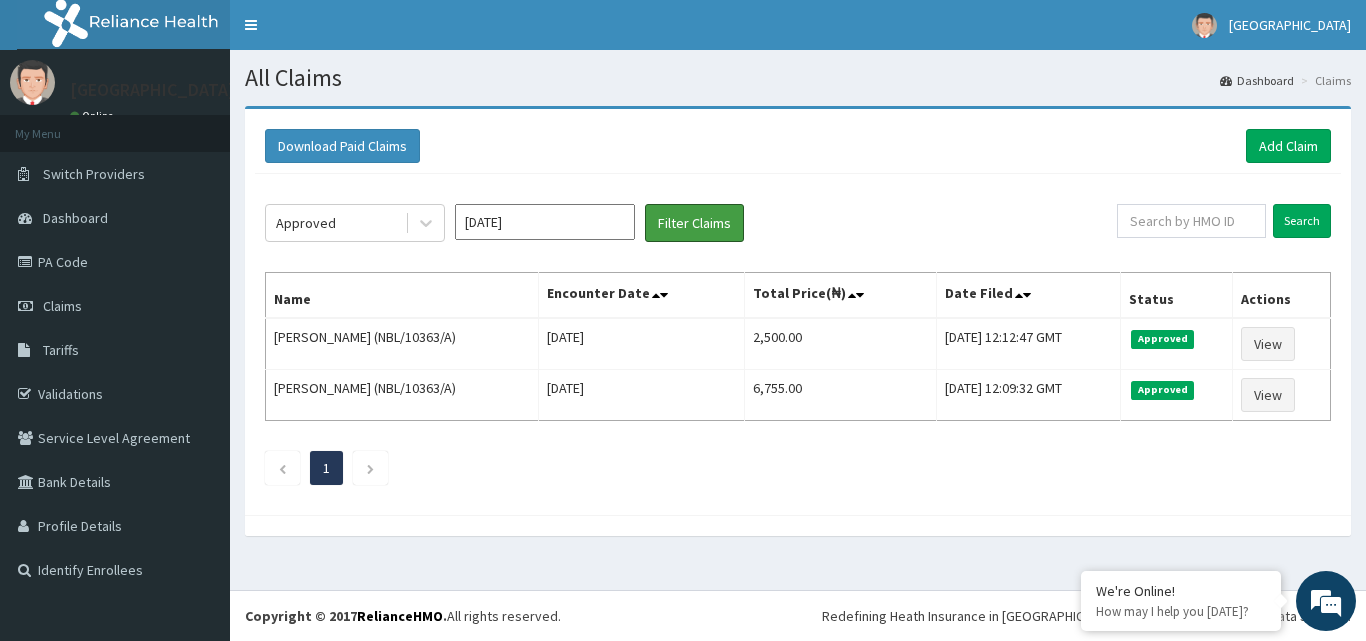 scroll, scrollTop: 0, scrollLeft: 0, axis: both 